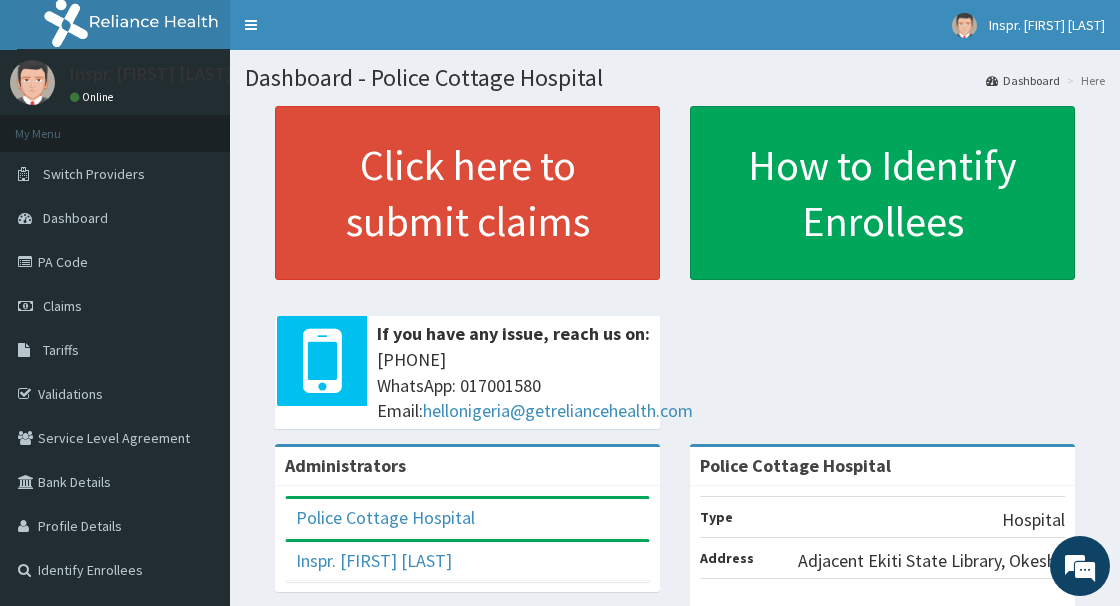 scroll, scrollTop: 0, scrollLeft: 0, axis: both 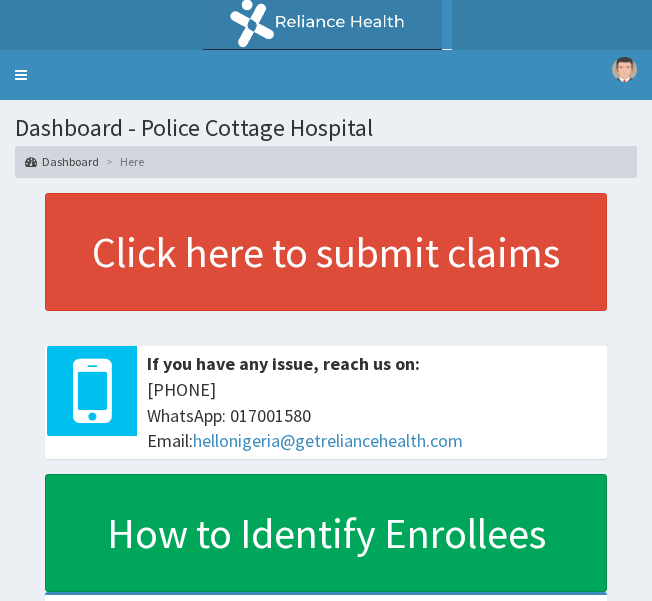 click on "Toggle navigation" at bounding box center (21, 75) 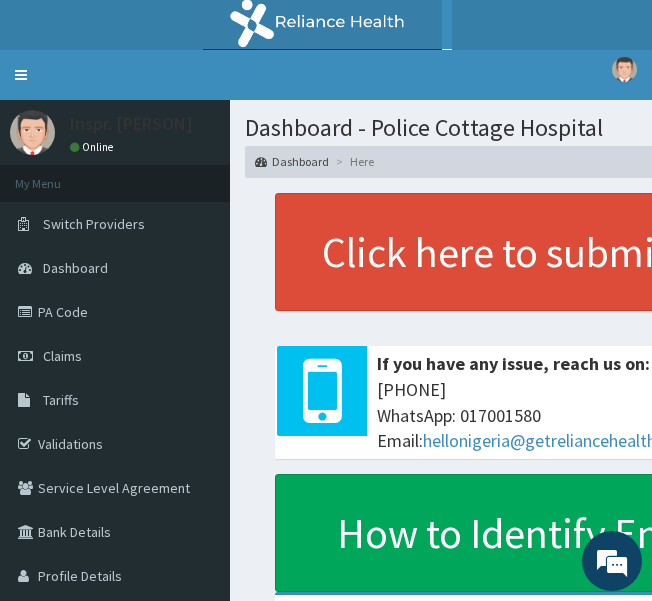 scroll, scrollTop: 0, scrollLeft: 0, axis: both 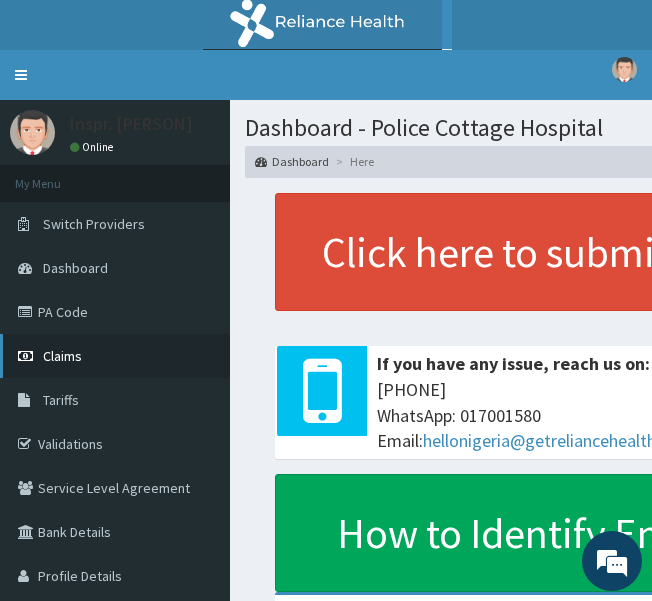 click on "Claims" at bounding box center (62, 356) 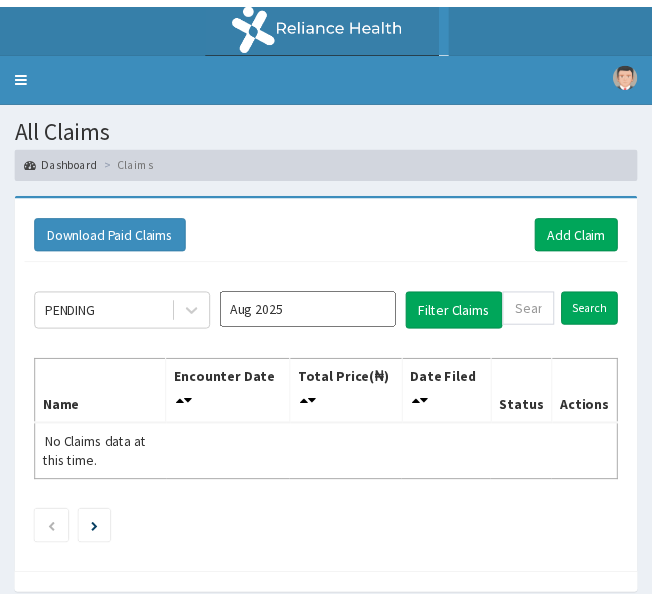 scroll, scrollTop: 0, scrollLeft: 0, axis: both 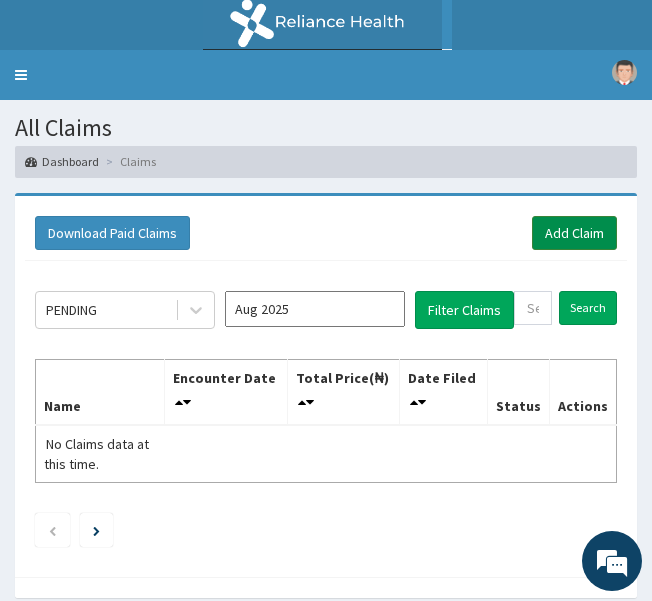 click on "Add Claim" at bounding box center [574, 233] 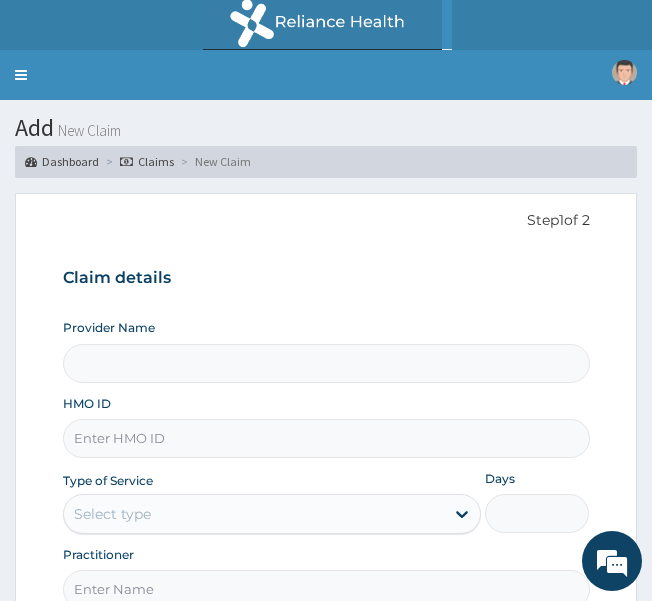 scroll, scrollTop: 0, scrollLeft: 0, axis: both 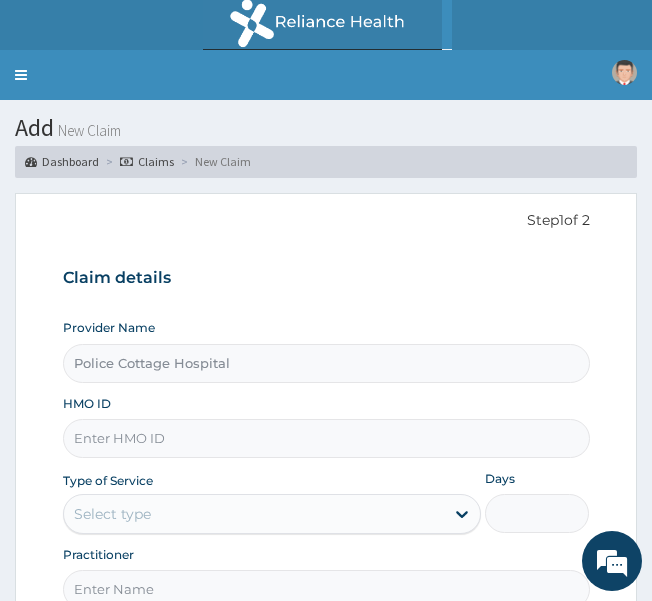 click on "HMO ID" at bounding box center [326, 438] 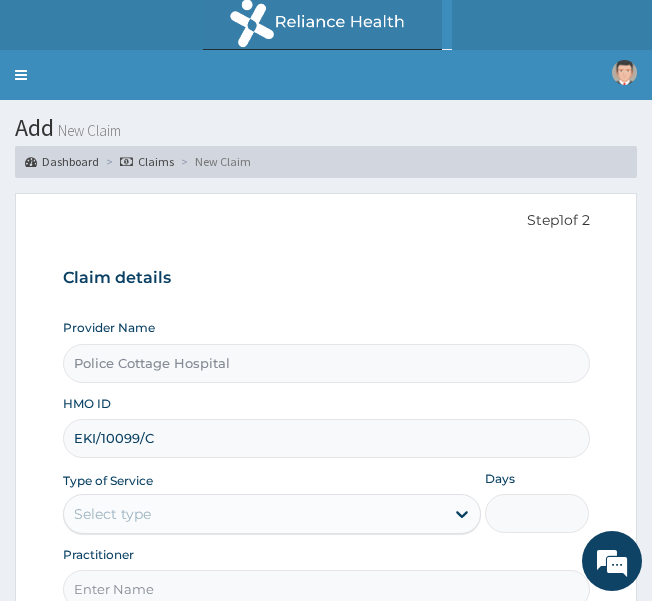 click on "EKI/10099/C" at bounding box center (326, 438) 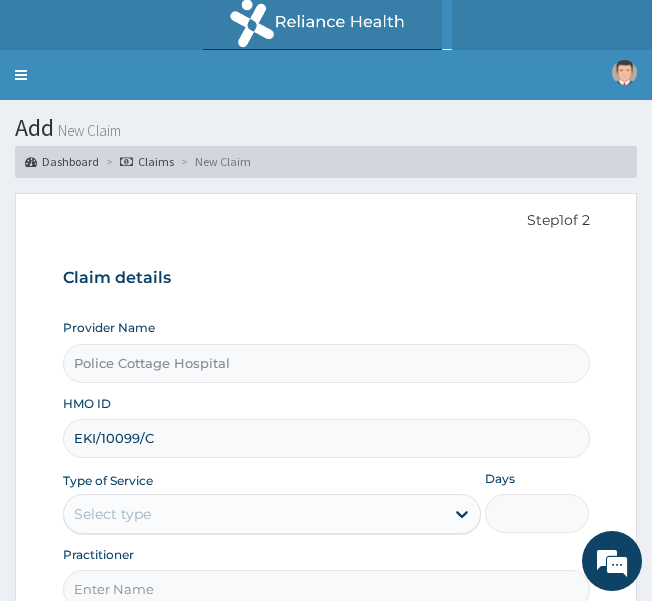 type on "eki/10099/c" 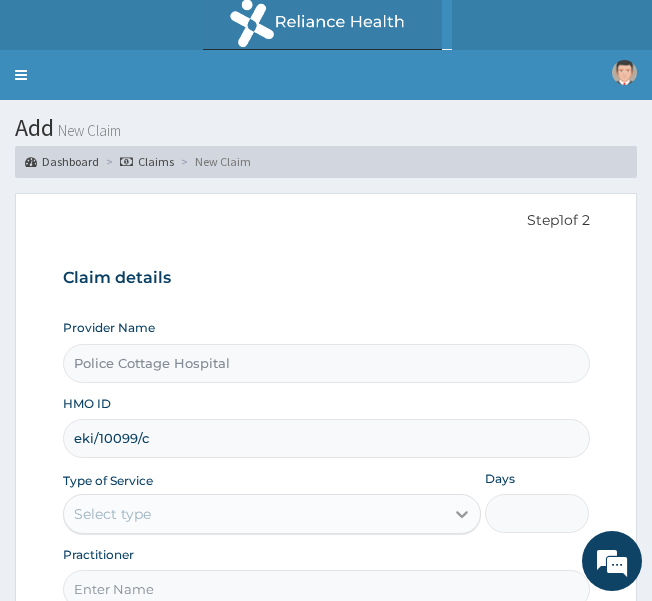click 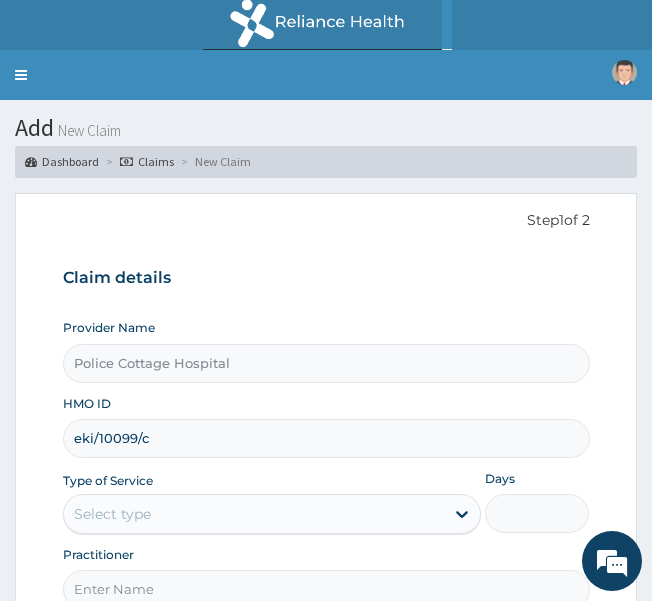click on "Step  1  of 2 Claim details Provider Name Police Cottage Hospital HMO ID eki/10099/c Type of Service Select type Days Practitioner     Previous   Next" at bounding box center [326, 461] 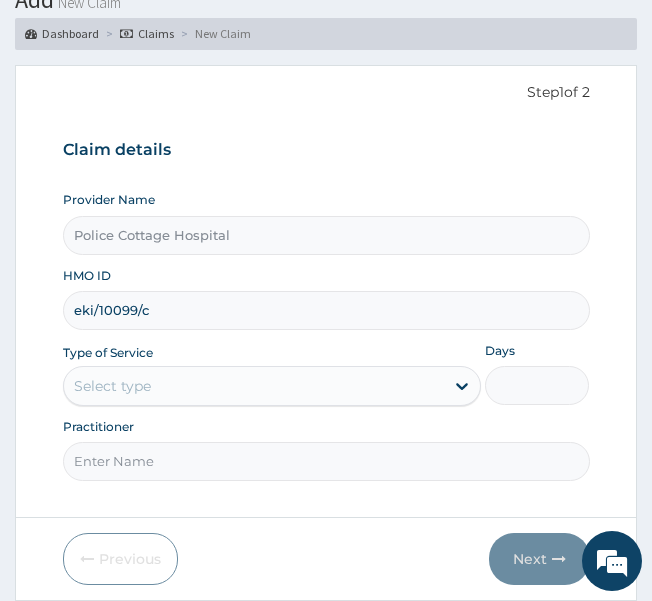 scroll, scrollTop: 194, scrollLeft: 0, axis: vertical 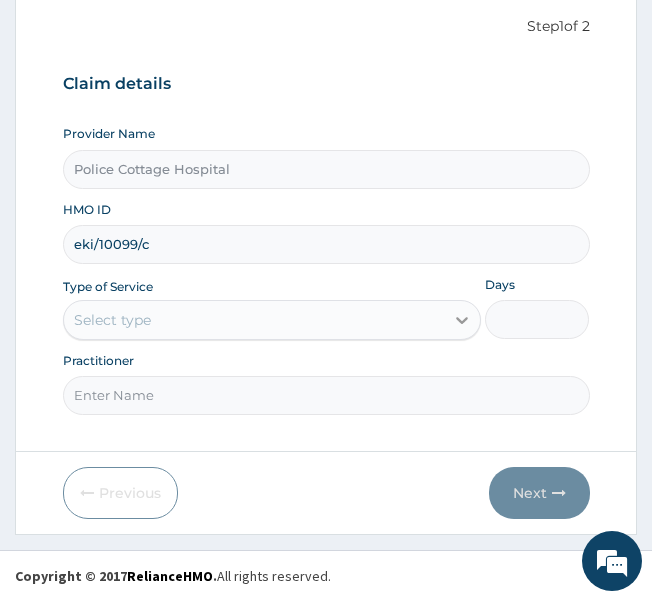 click 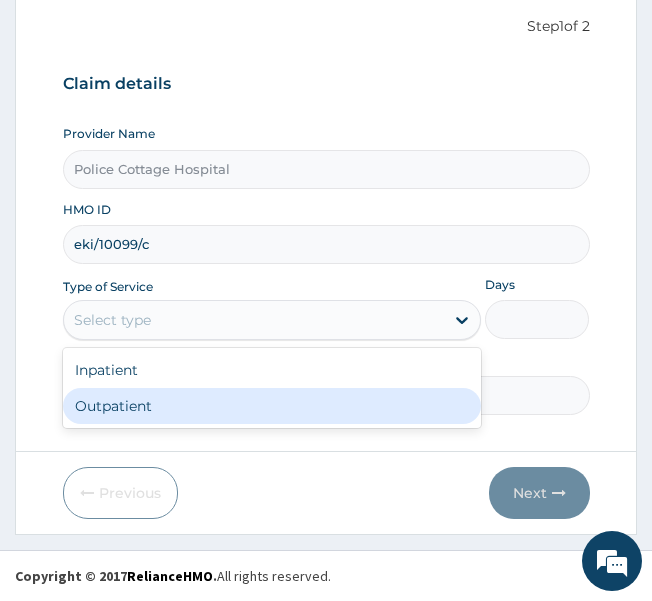 click on "Outpatient" at bounding box center (272, 406) 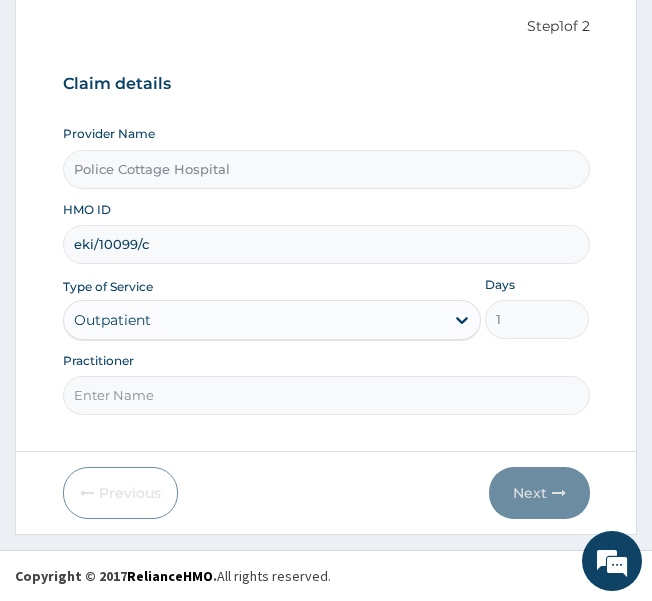 click on "Practitioner" at bounding box center [326, 395] 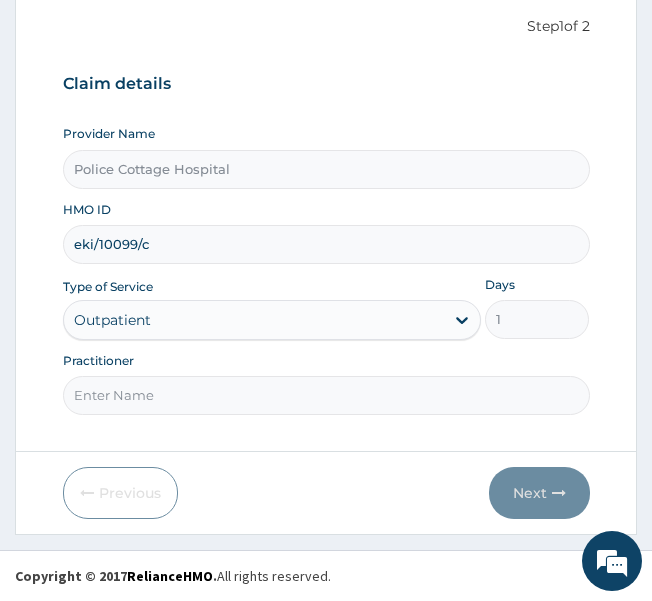type on "DR OGUNGBIRE" 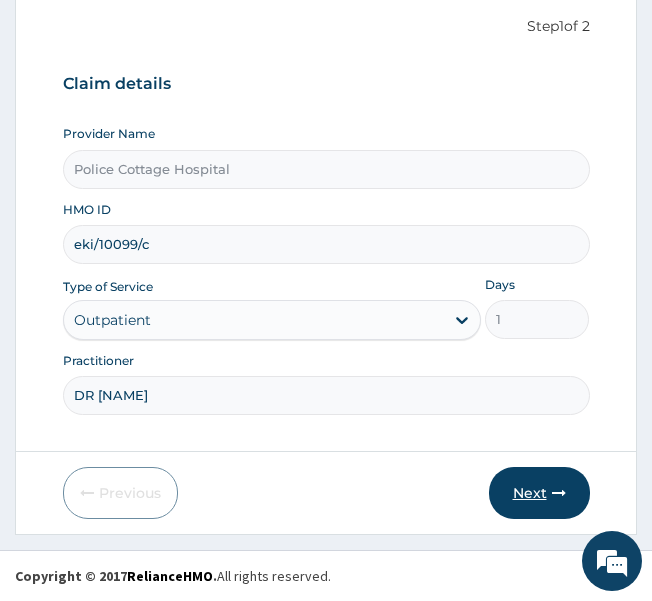 click on "Next" at bounding box center [539, 493] 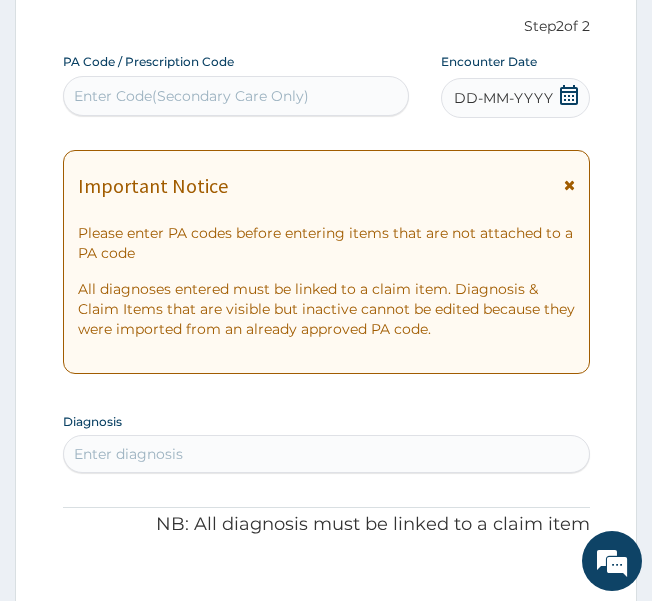 click 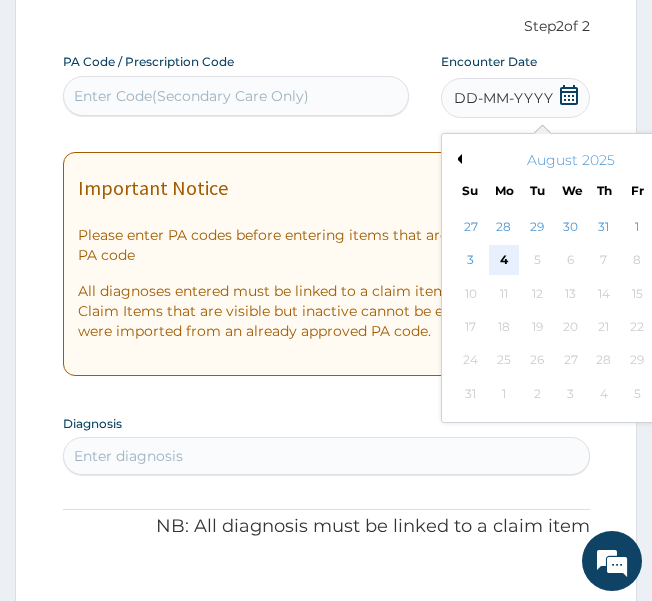 click on "4" at bounding box center [504, 261] 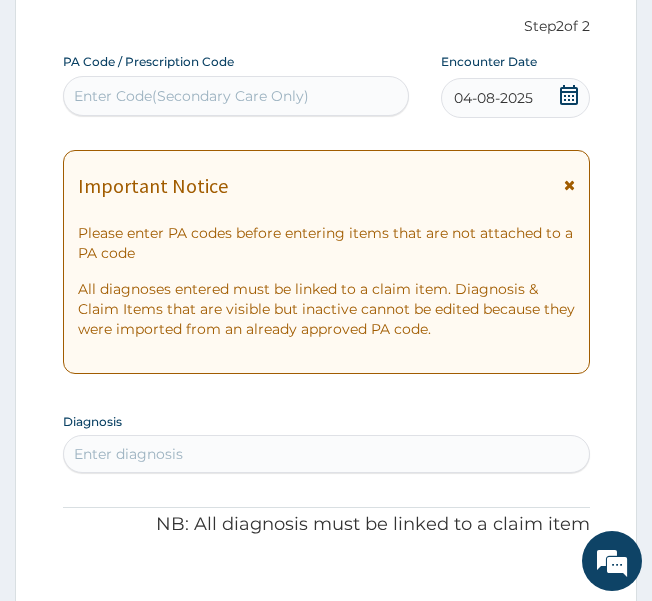 click at bounding box center (569, 185) 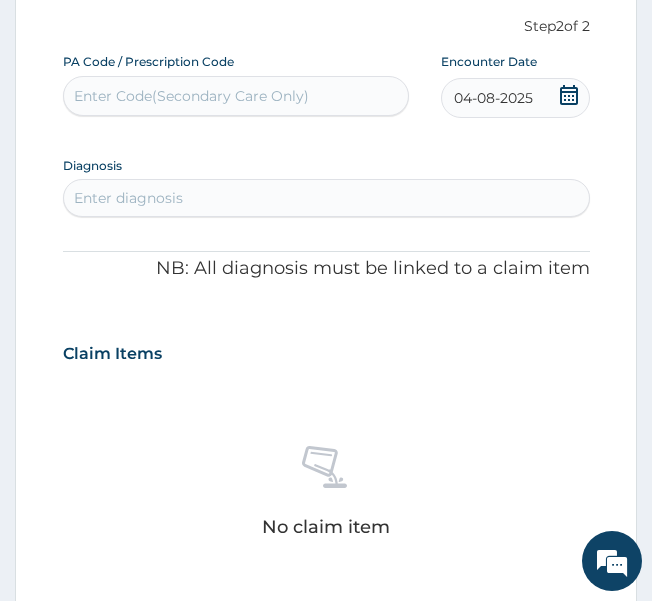 click on "Enter diagnosis" at bounding box center [128, 198] 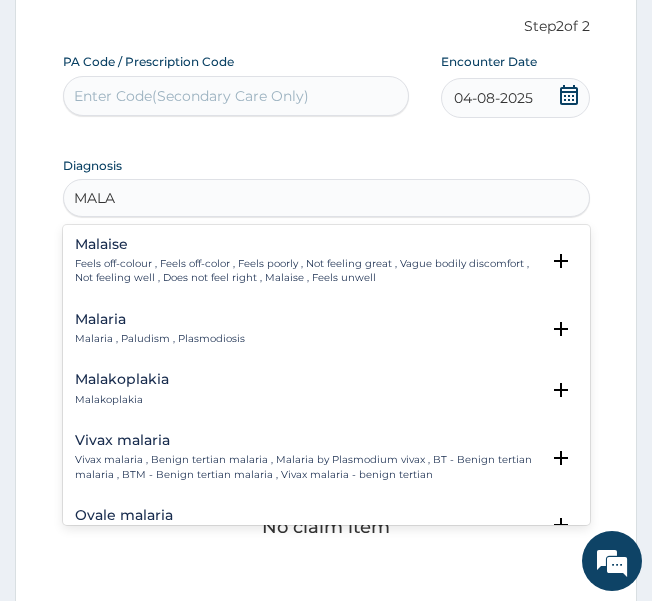 type on "MALAR" 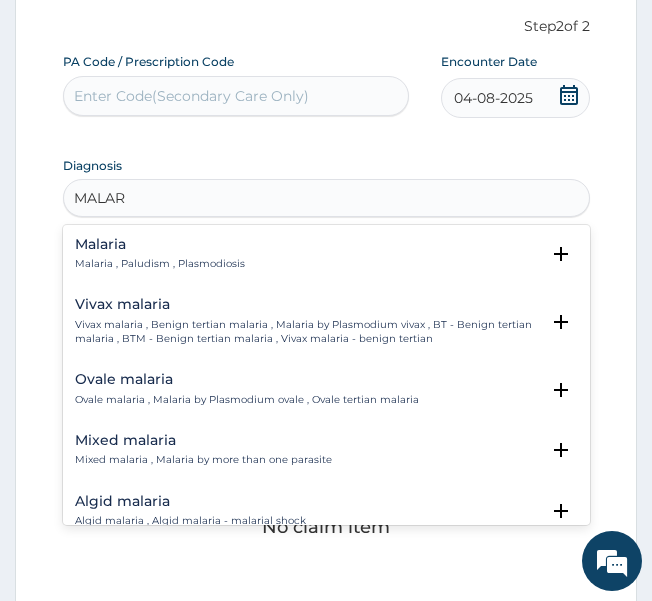 click on "Malaria" at bounding box center [160, 244] 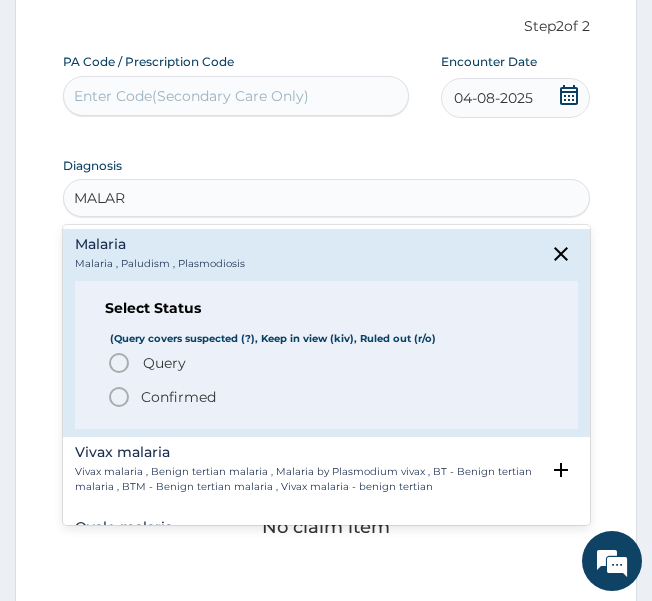 click 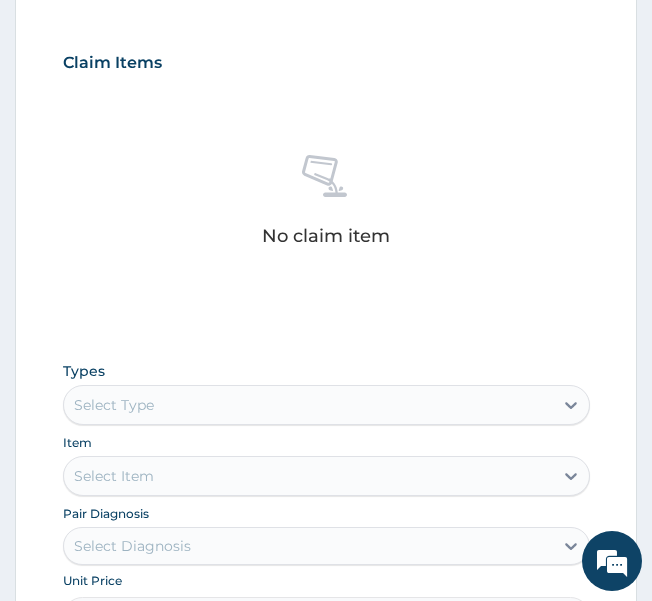 scroll, scrollTop: 514, scrollLeft: 0, axis: vertical 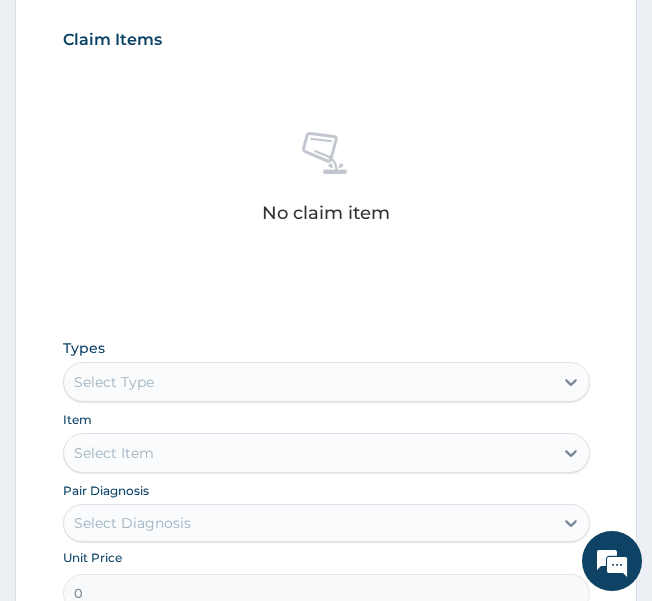 click on "Select Type" at bounding box center [326, 382] 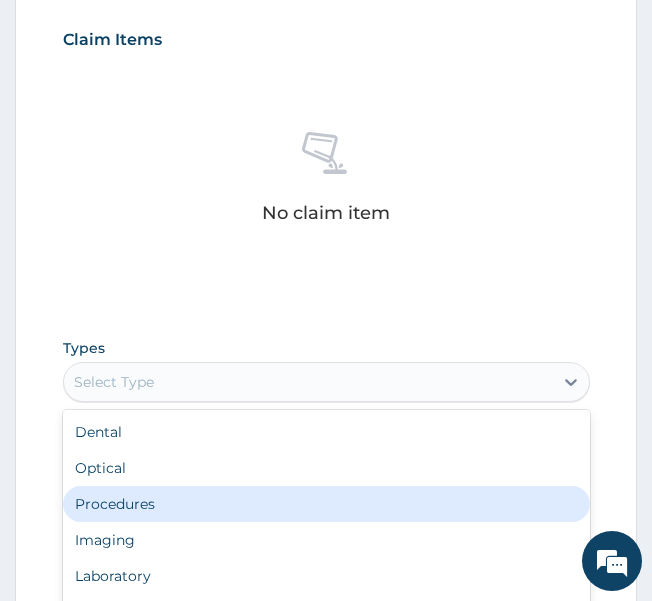 click on "Procedures" at bounding box center [326, 504] 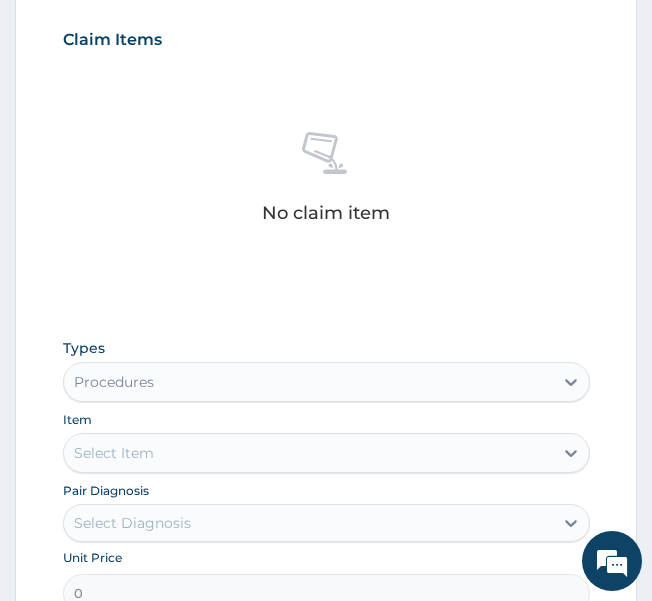 click on "Select Item" at bounding box center [114, 453] 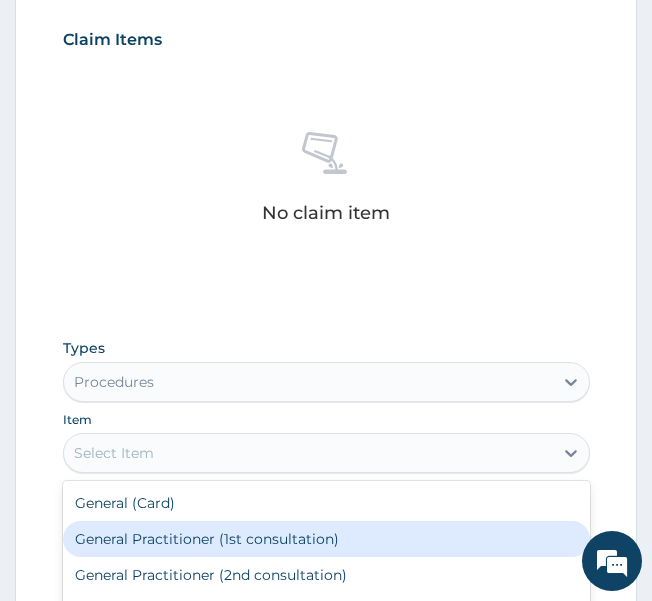 click on "General Practitioner (1st consultation)" at bounding box center (326, 539) 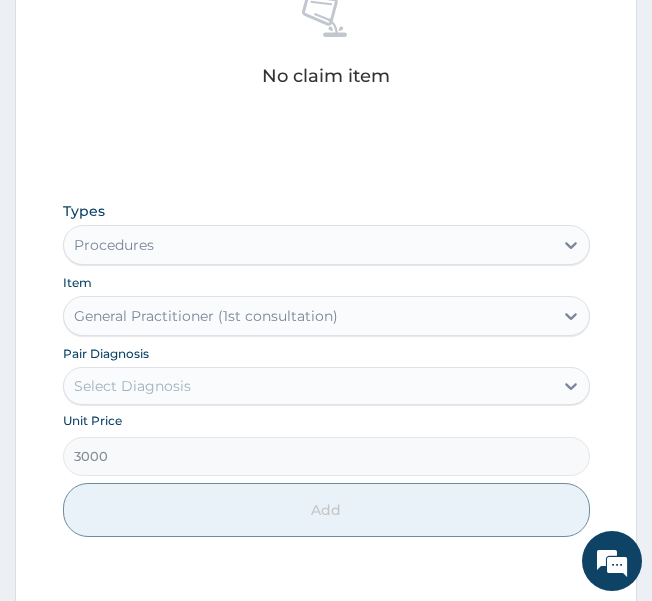 scroll, scrollTop: 714, scrollLeft: 0, axis: vertical 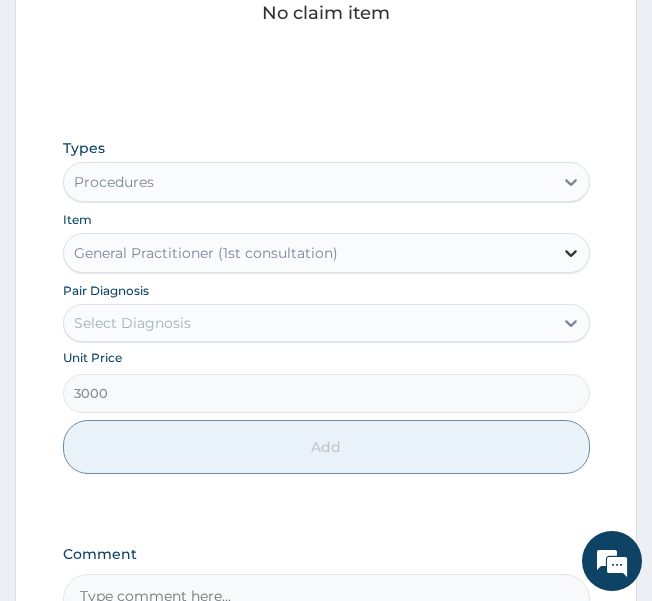 click 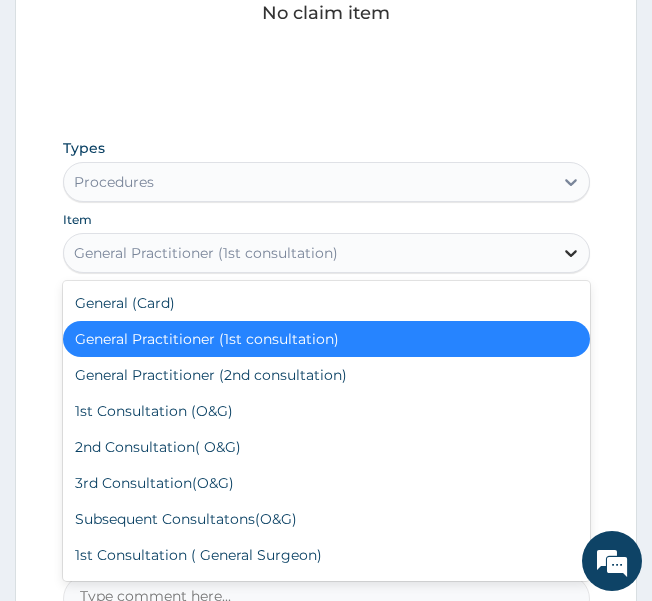 click 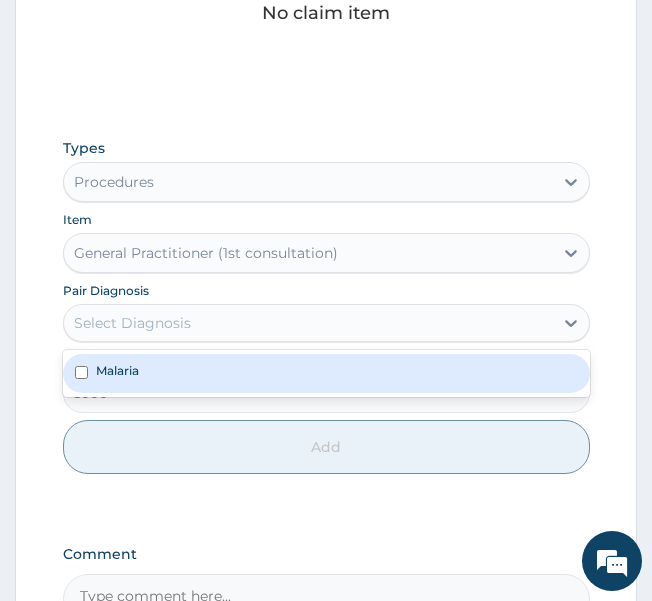 click on "Select Diagnosis" at bounding box center (308, 323) 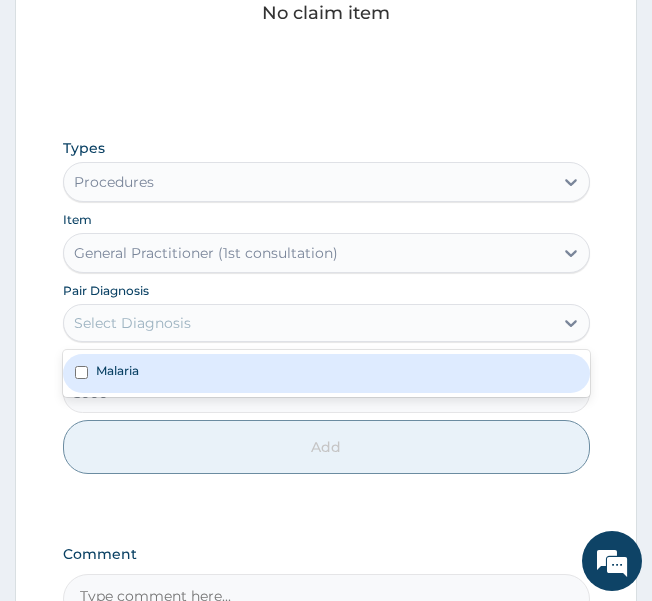 click on "Malaria" at bounding box center (117, 370) 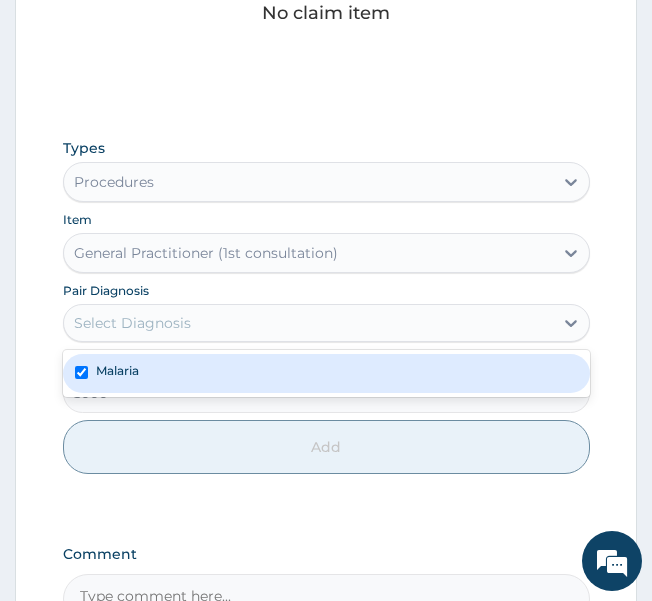 checkbox on "true" 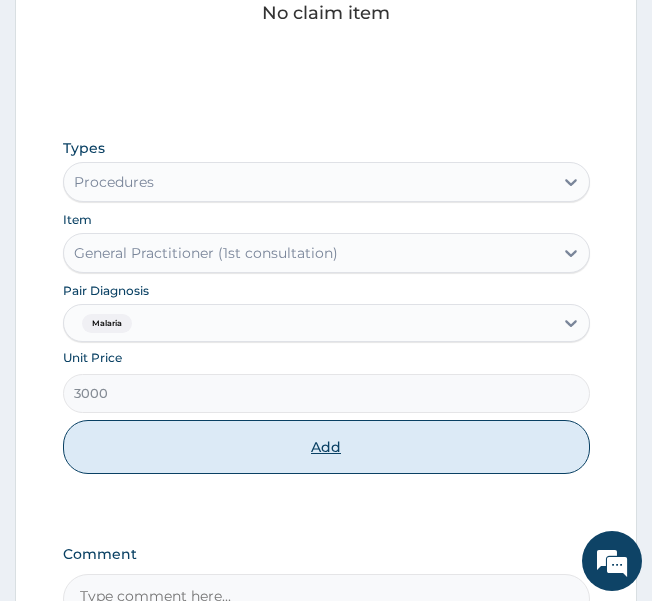 click on "Add" at bounding box center [326, 447] 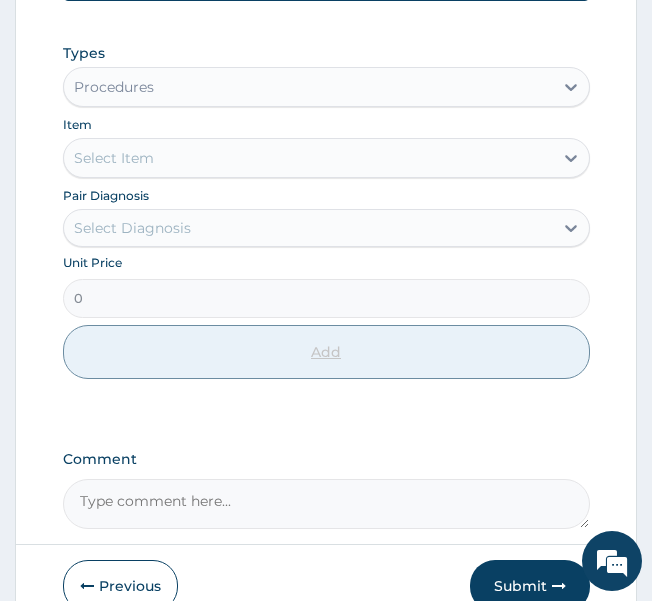 scroll, scrollTop: 368, scrollLeft: 0, axis: vertical 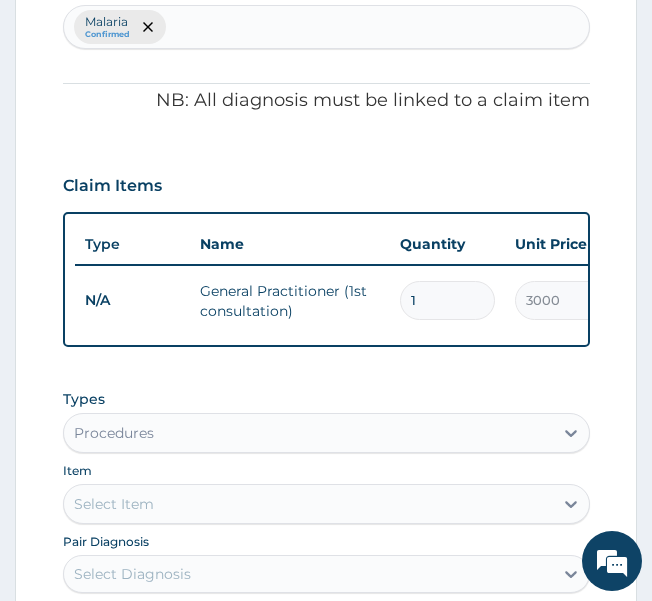 click on "Select Item" at bounding box center (308, 504) 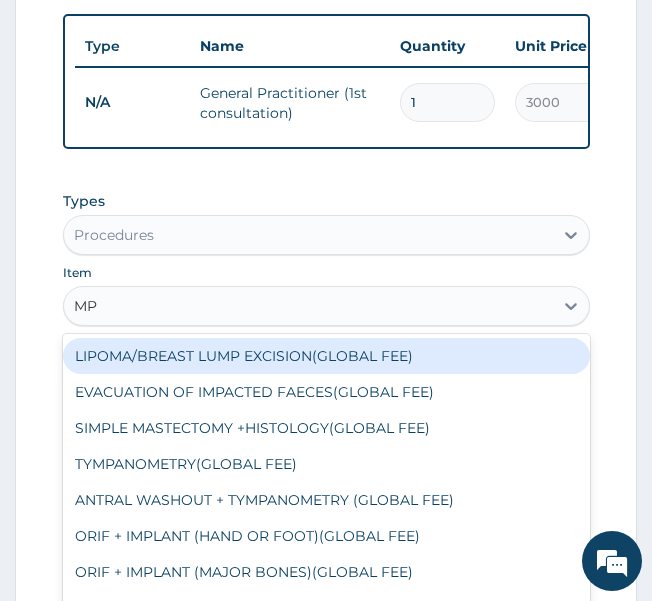 scroll, scrollTop: 568, scrollLeft: 0, axis: vertical 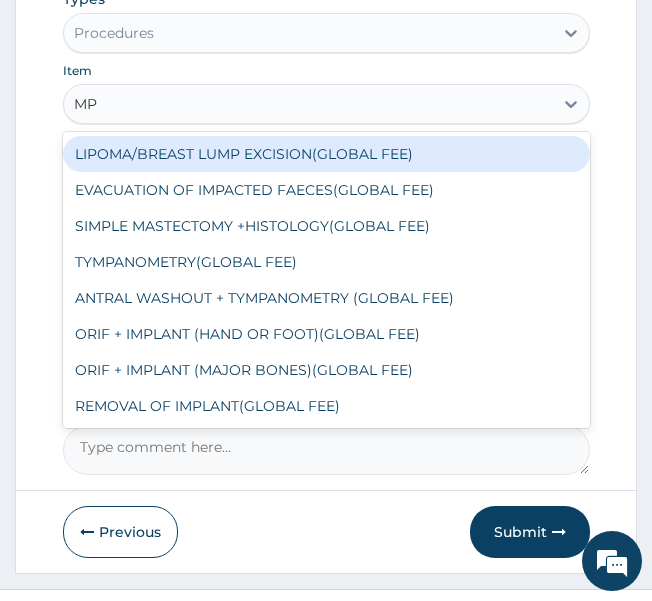 type on "MP" 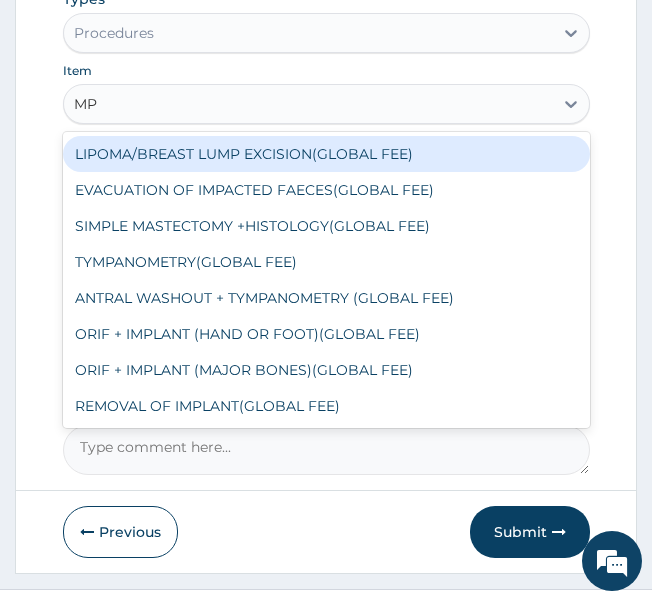 type 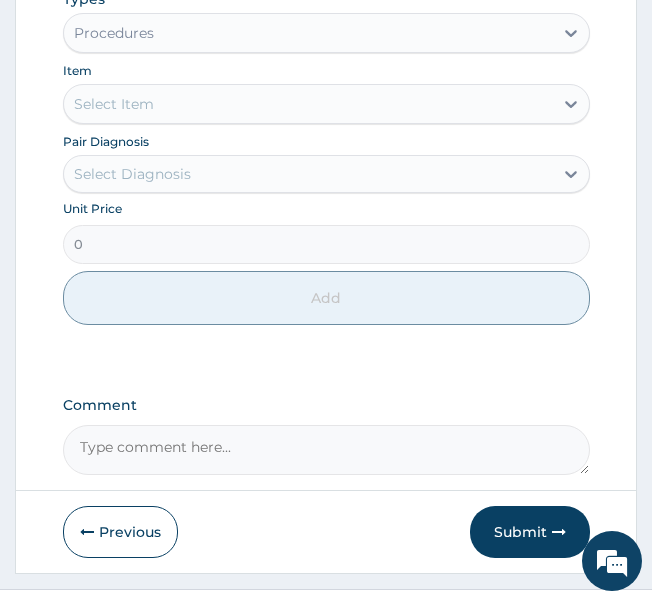 click on "Select Item" at bounding box center [308, 104] 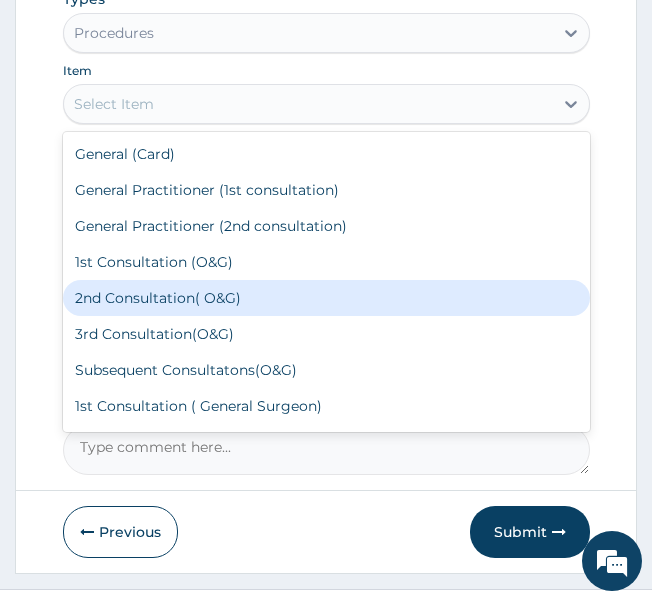 click on "2nd Consultation( O&G)" at bounding box center (326, 298) 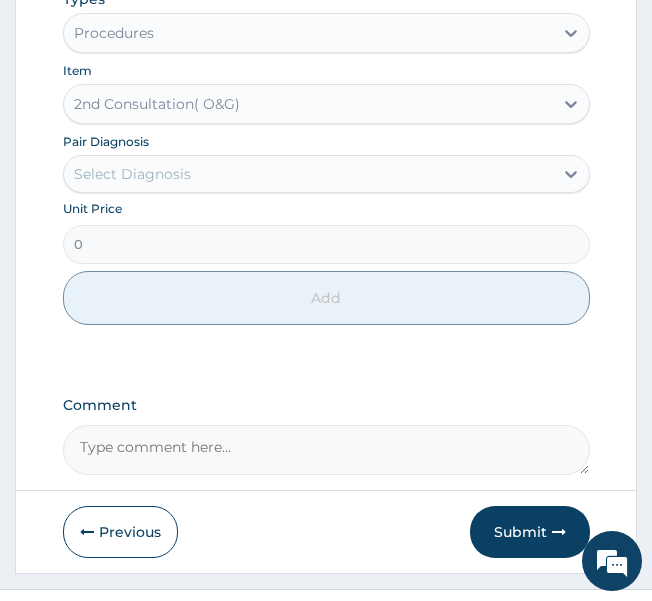 type on "12000" 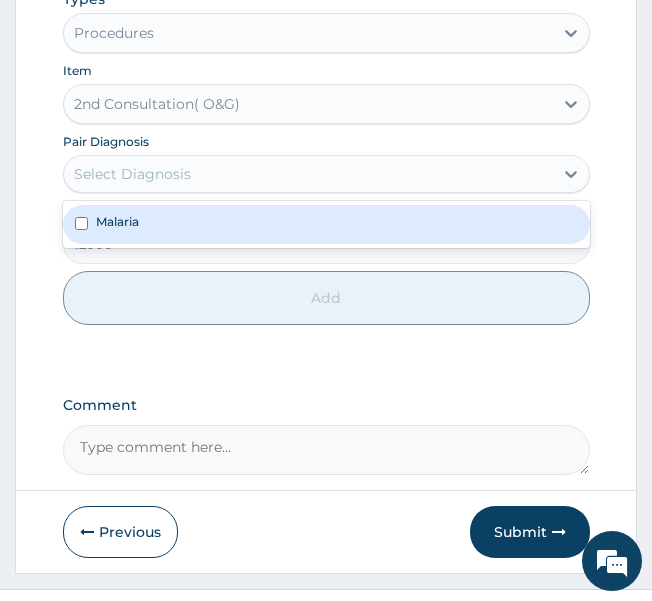 click on "Select Diagnosis" at bounding box center [132, 174] 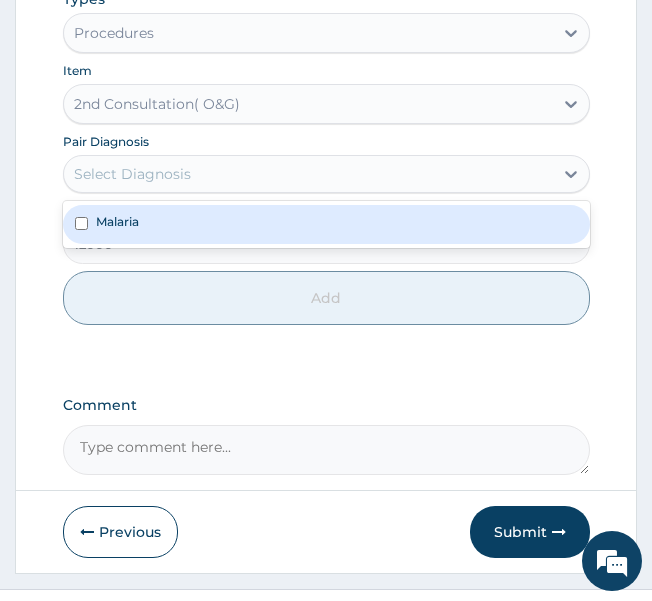 click on "Malaria" at bounding box center (326, 224) 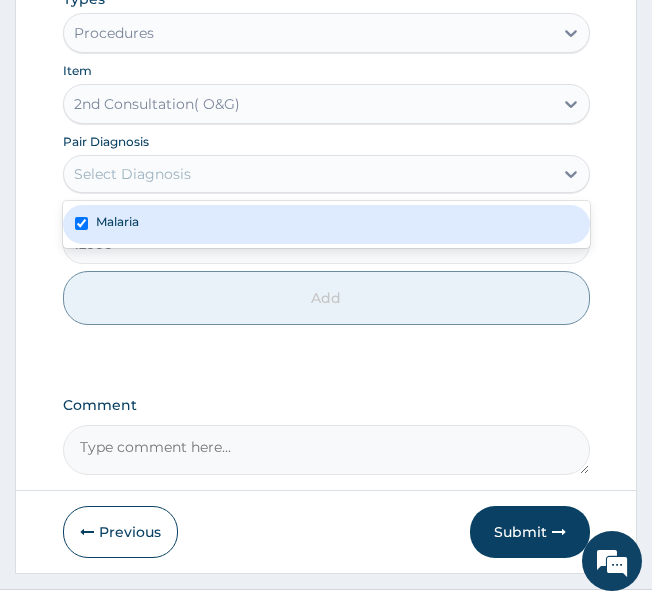 checkbox on "true" 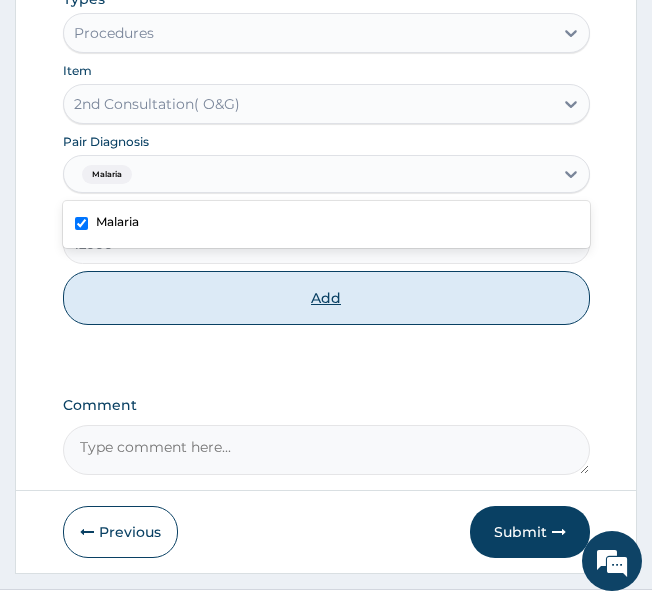 click on "Add" at bounding box center (326, 298) 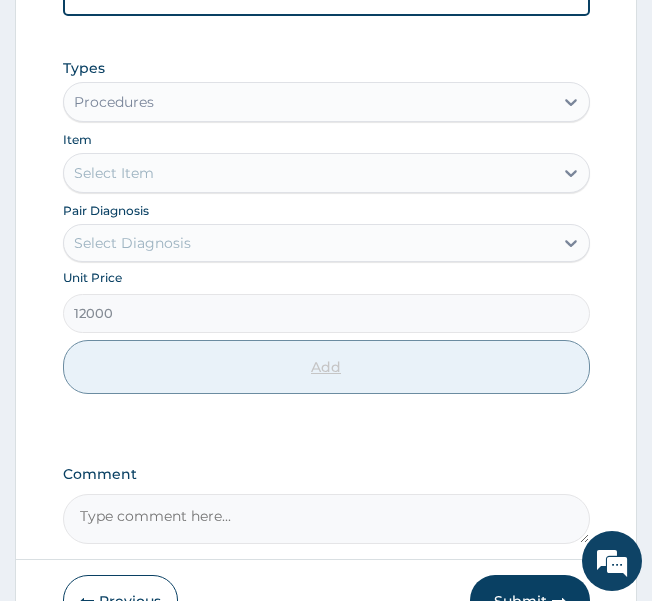type on "0" 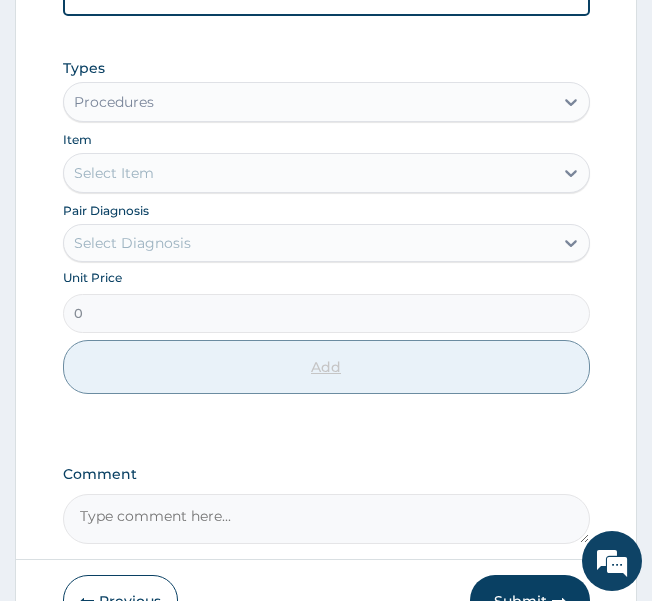 scroll, scrollTop: 437, scrollLeft: 0, axis: vertical 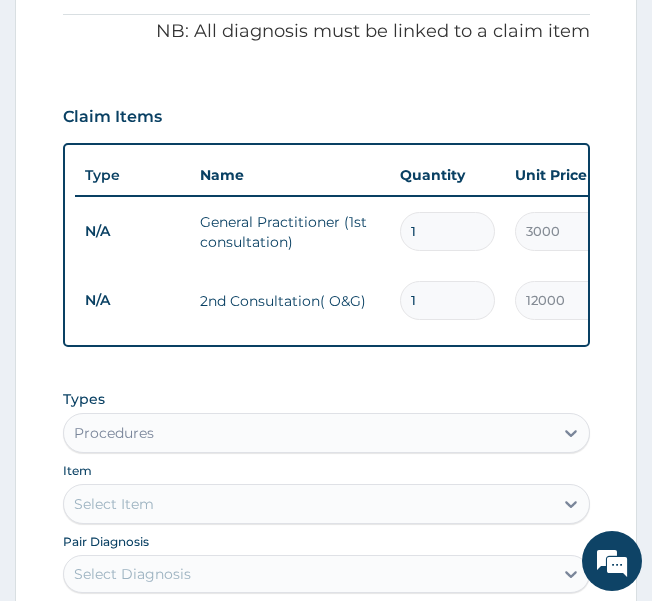 click on "12000" at bounding box center (562, 300) 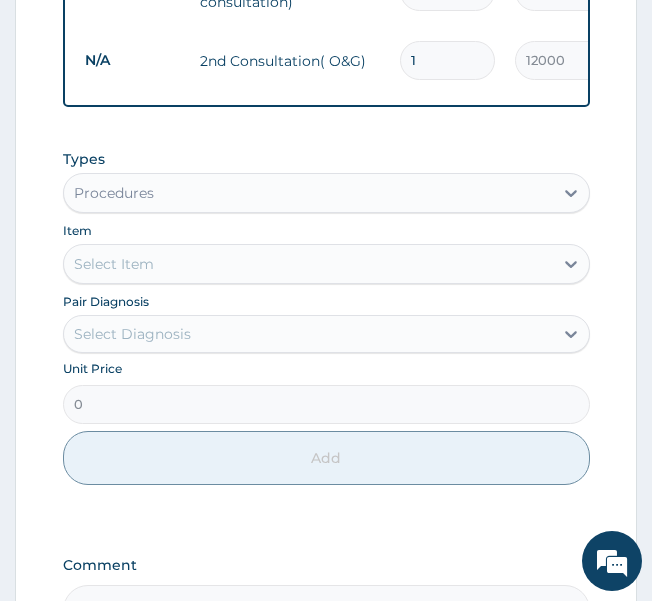 scroll, scrollTop: 717, scrollLeft: 0, axis: vertical 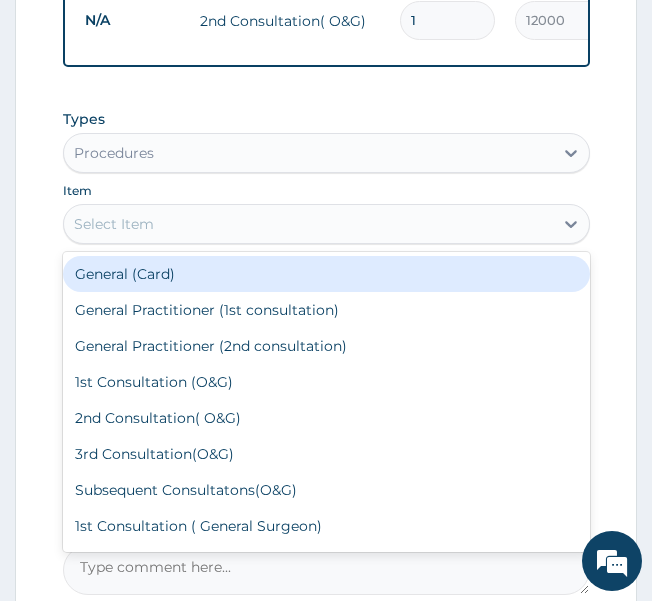 click on "Select Item" at bounding box center (308, 224) 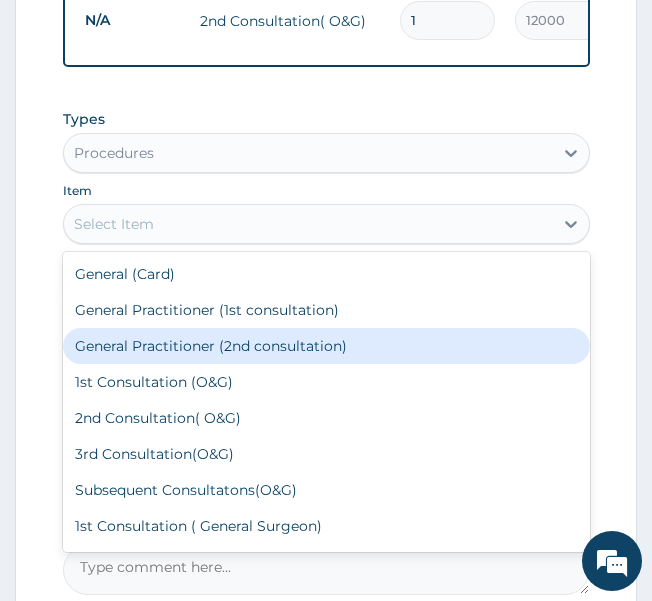click on "Procedures" at bounding box center (308, 153) 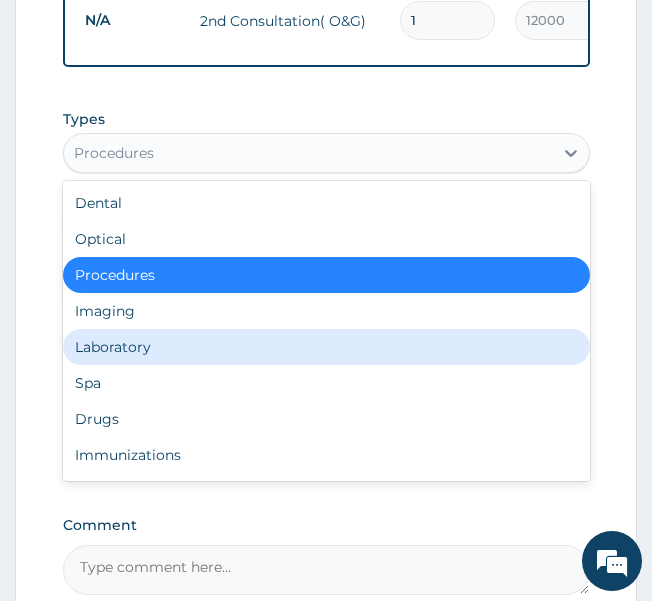 click on "Laboratory" at bounding box center (326, 347) 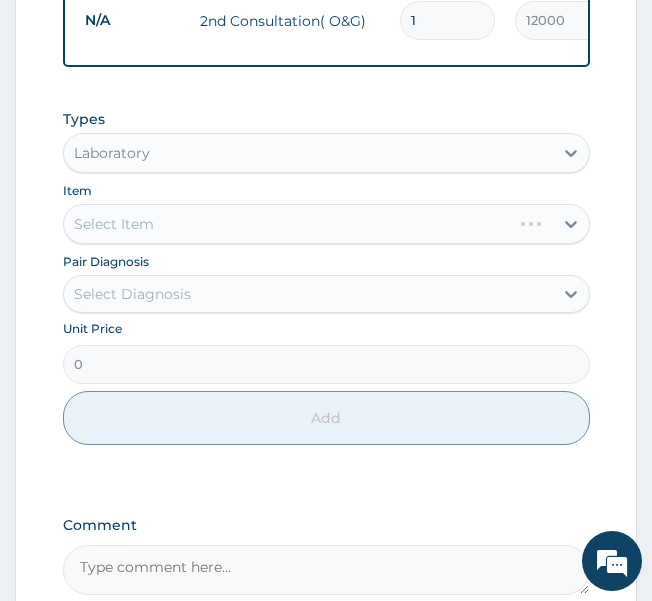 click on "Select Item" at bounding box center [326, 224] 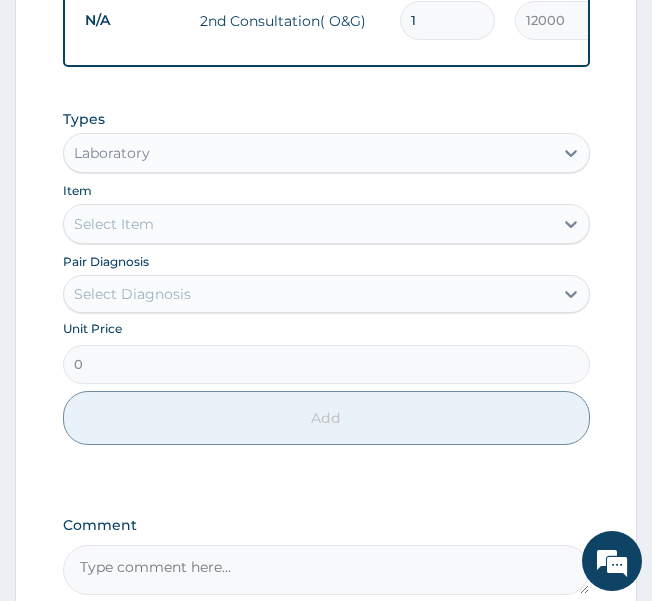 click on "Select Item" at bounding box center [114, 224] 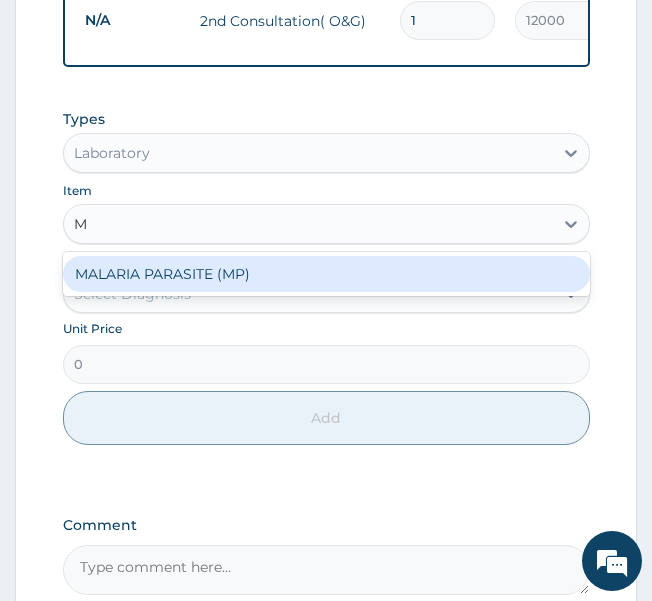 type on "MP" 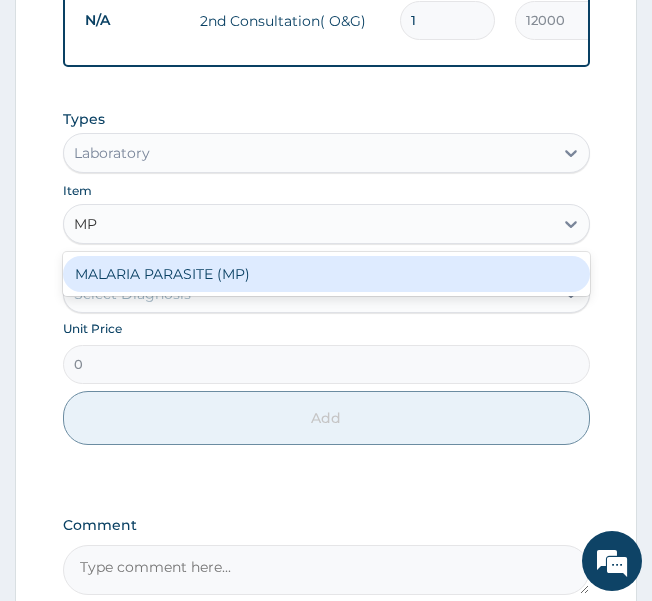 click on "MALARIA PARASITE (MP)" at bounding box center [326, 274] 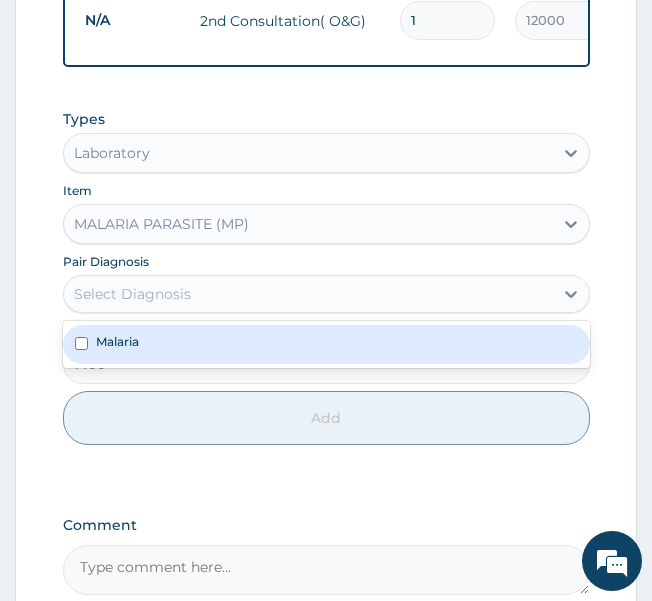 click on "Select Diagnosis" at bounding box center (132, 294) 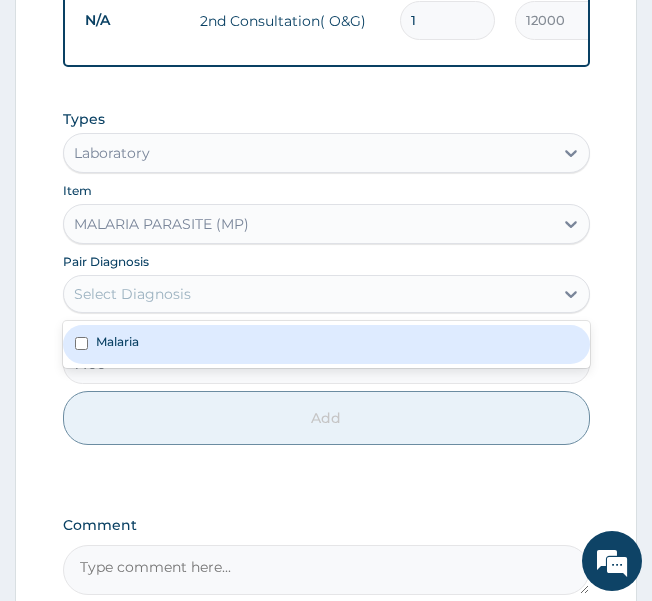 click on "Malaria" at bounding box center (326, 344) 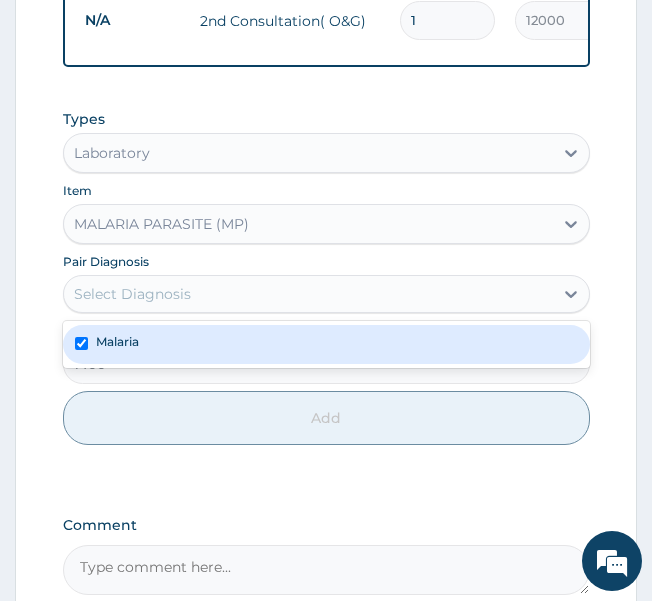 checkbox on "true" 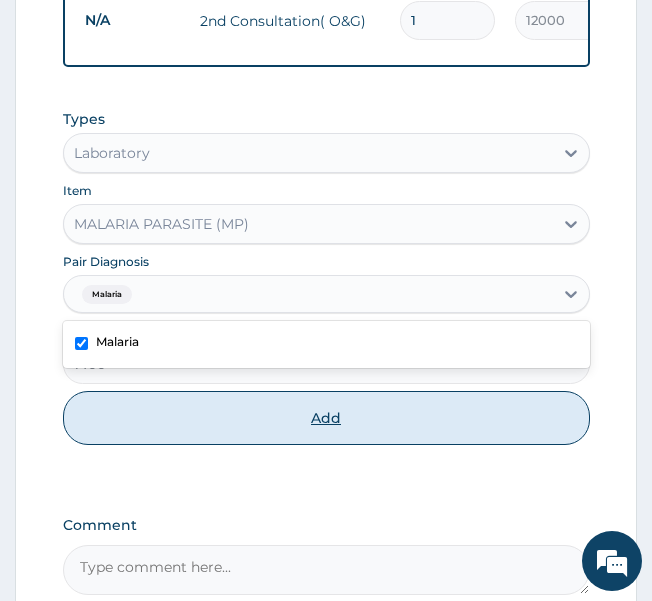 click on "Add" at bounding box center (326, 418) 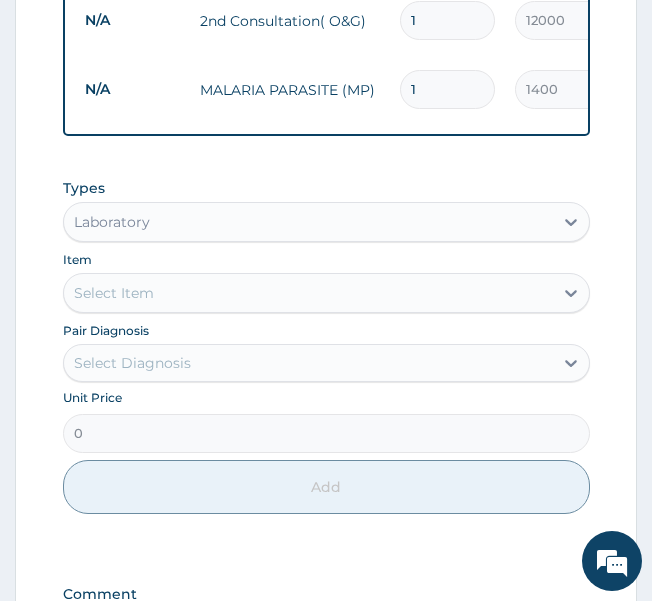 click on "Laboratory" at bounding box center [308, 222] 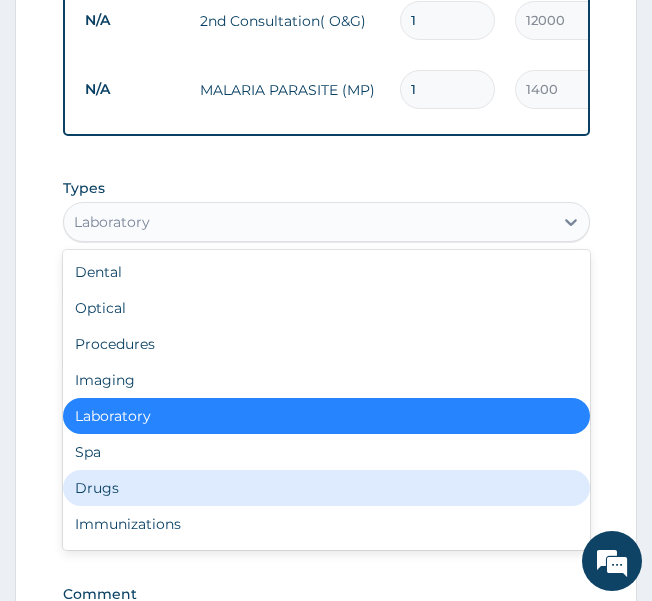 click on "Drugs" at bounding box center [326, 488] 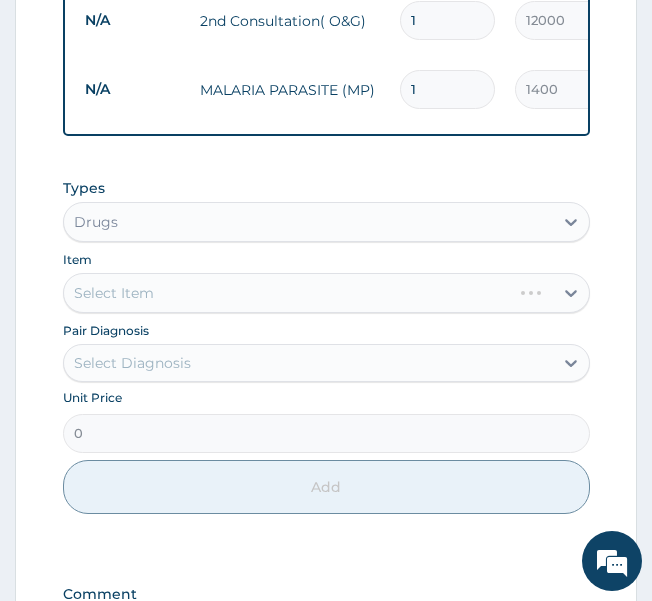 click on "Select Item" at bounding box center (326, 293) 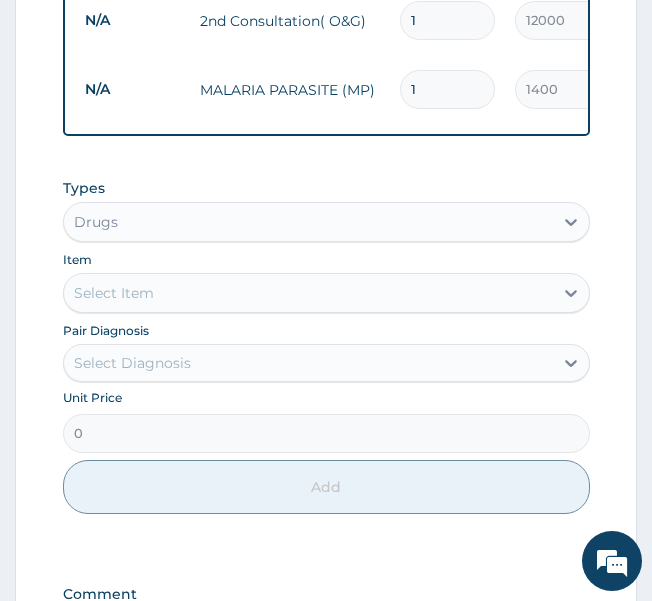 click on "Select Item" at bounding box center (114, 293) 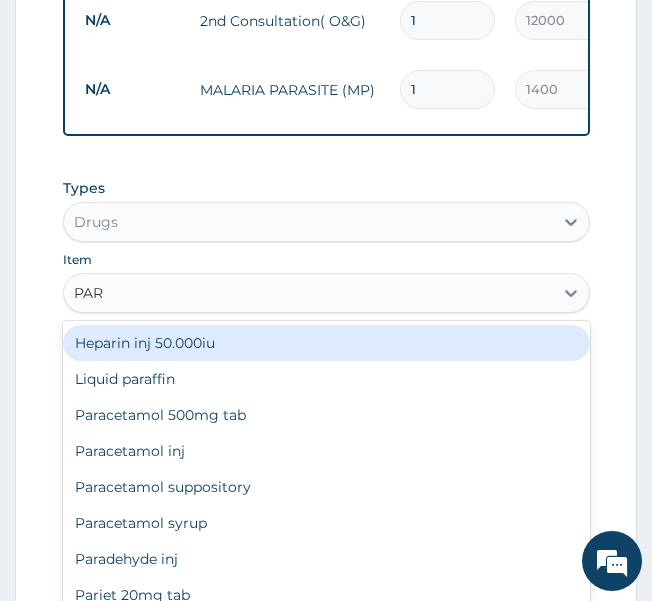 type on "PARA" 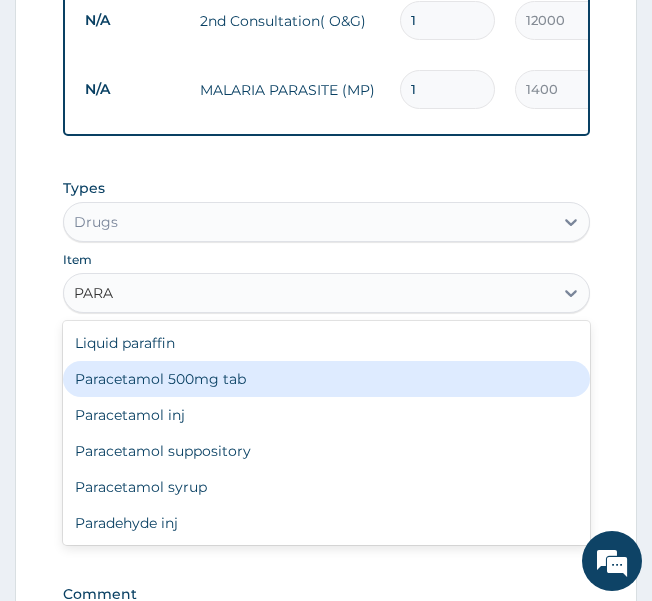 click on "Paracetamol 500mg tab" at bounding box center [326, 379] 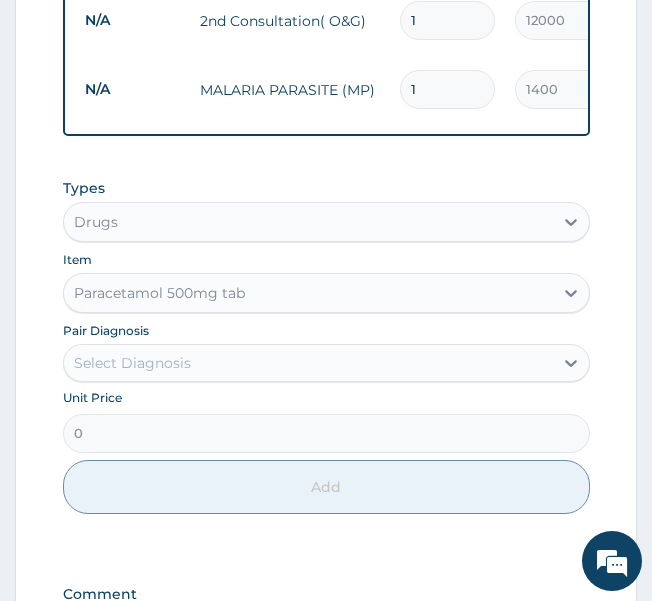 type 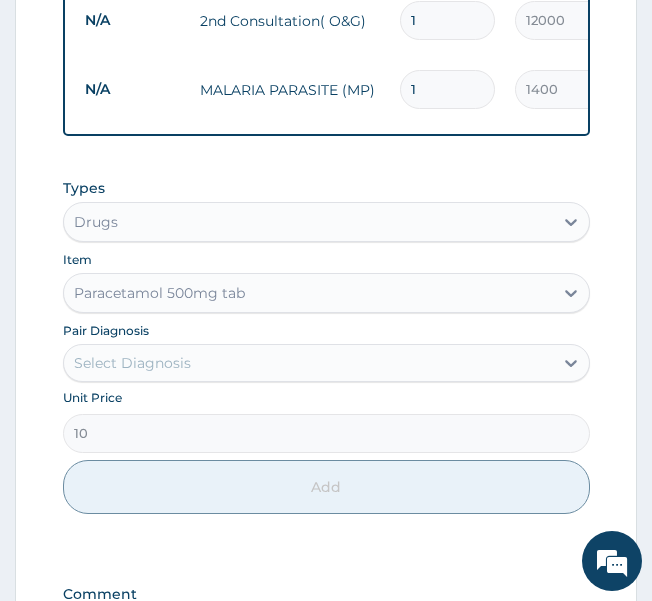 click on "Drugs" at bounding box center (308, 222) 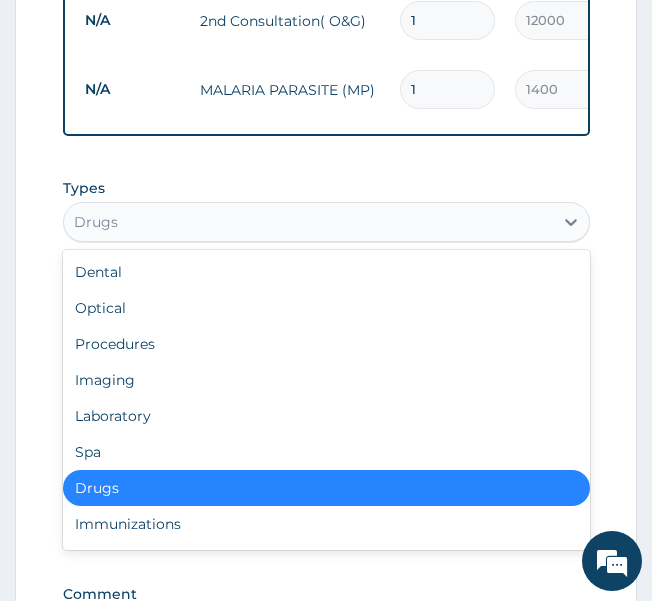 click on "Drugs" at bounding box center [326, 488] 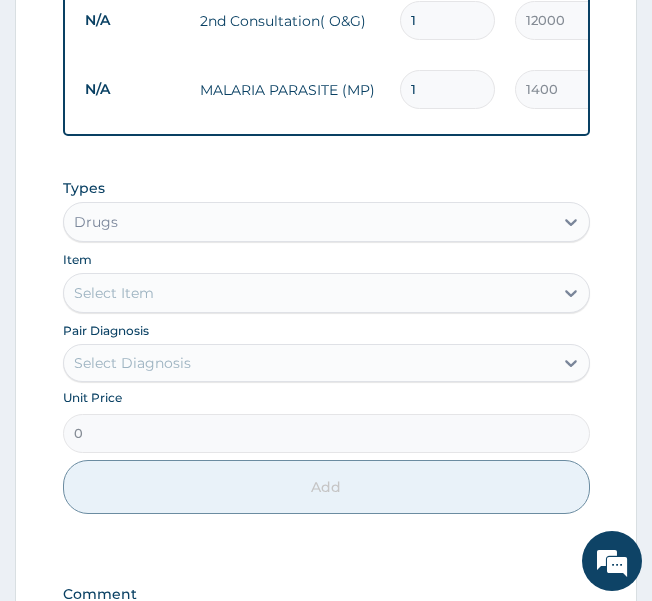 click on "Select Item" at bounding box center [114, 293] 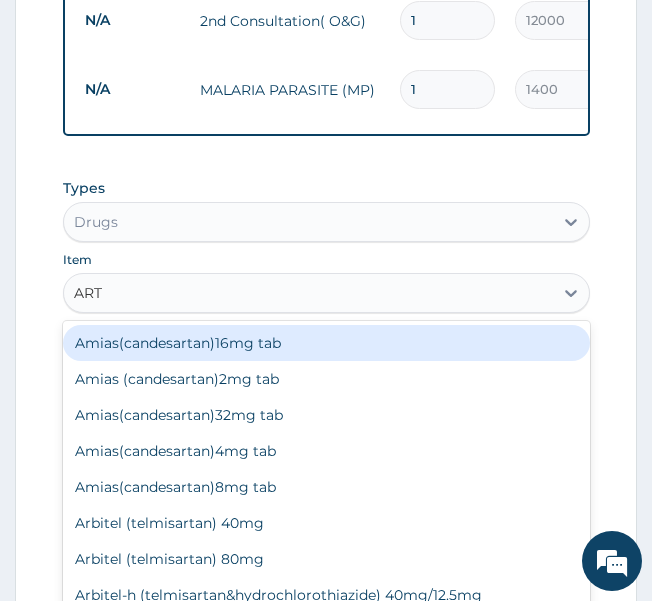 type on "ARTE" 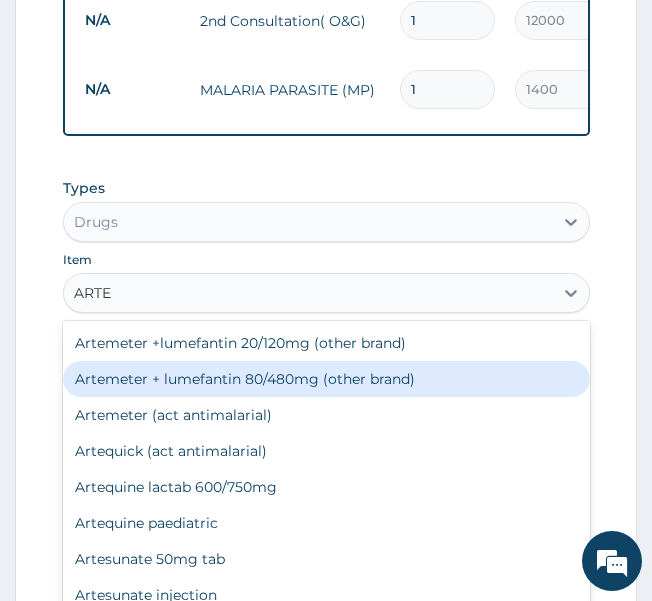 click on "Artemeter + lumefantin 80/480mg (other brand)" at bounding box center (326, 379) 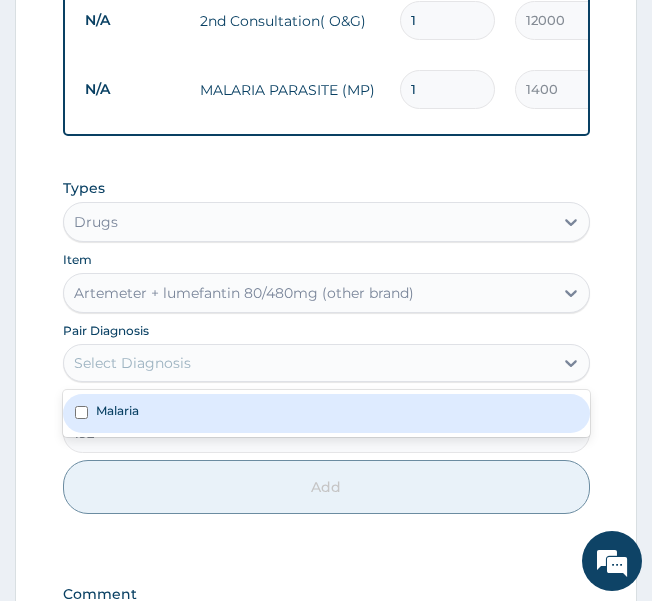 drag, startPoint x: 128, startPoint y: 390, endPoint x: 138, endPoint y: 373, distance: 19.723083 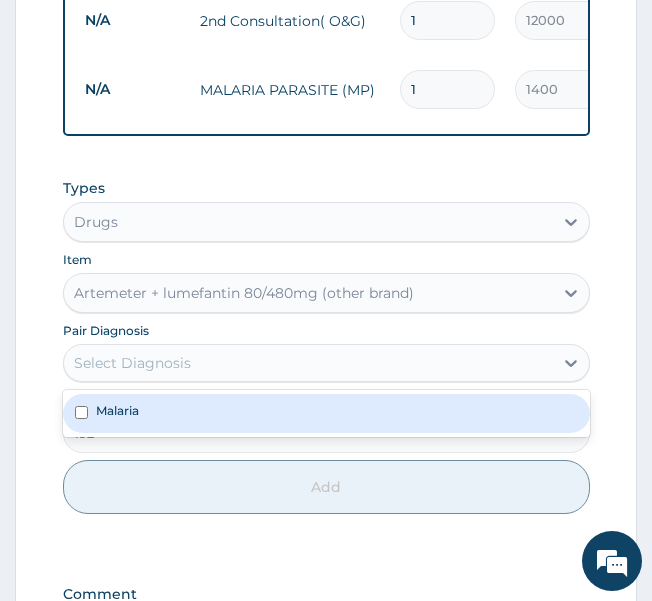 click on "Select Diagnosis" at bounding box center (308, 363) 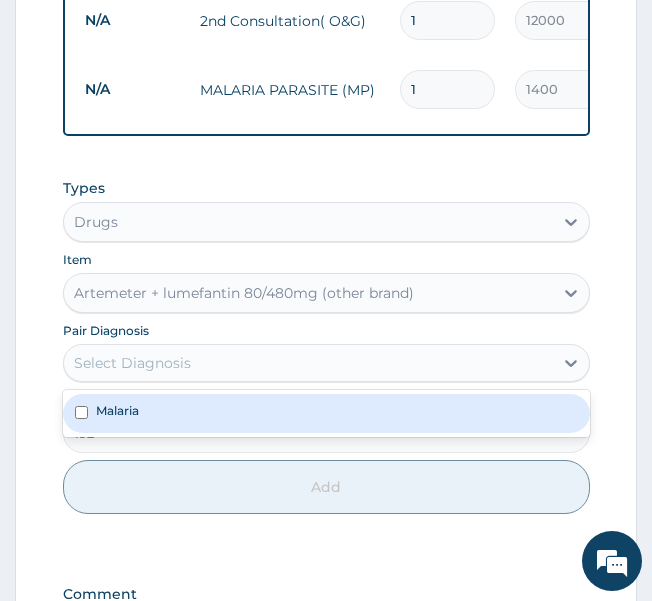 click on "Malaria" at bounding box center (326, 413) 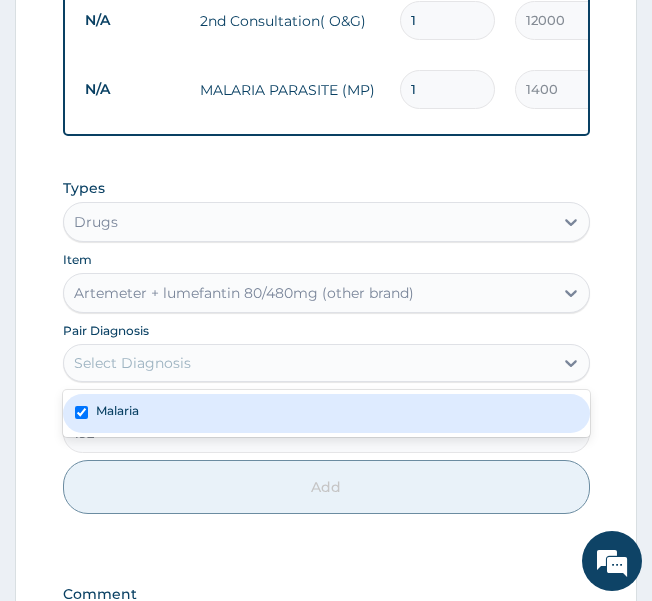 checkbox on "true" 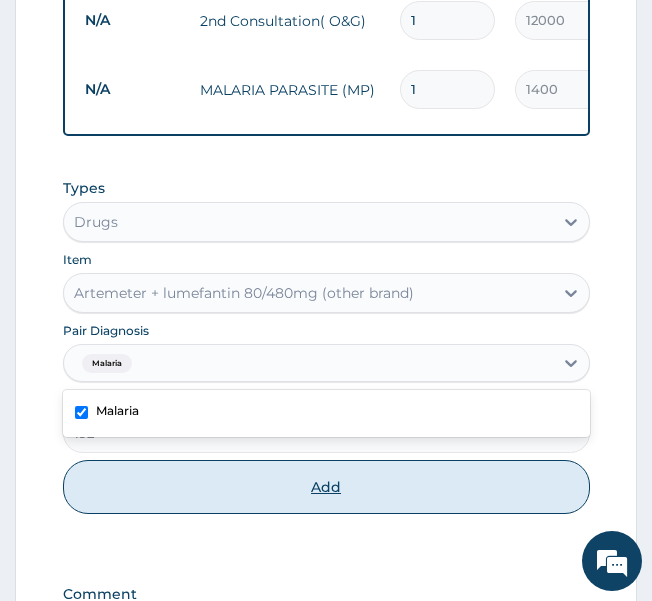 click on "Add" at bounding box center [326, 487] 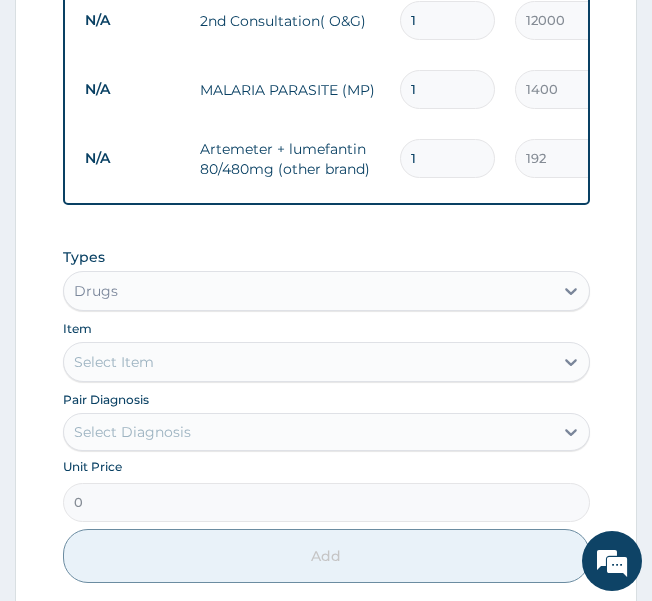 click on "Select Item" at bounding box center (114, 362) 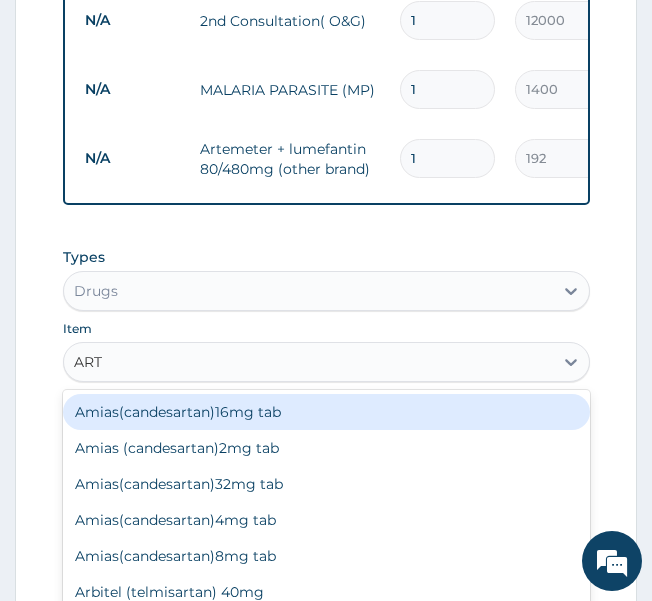 type on "ARTE" 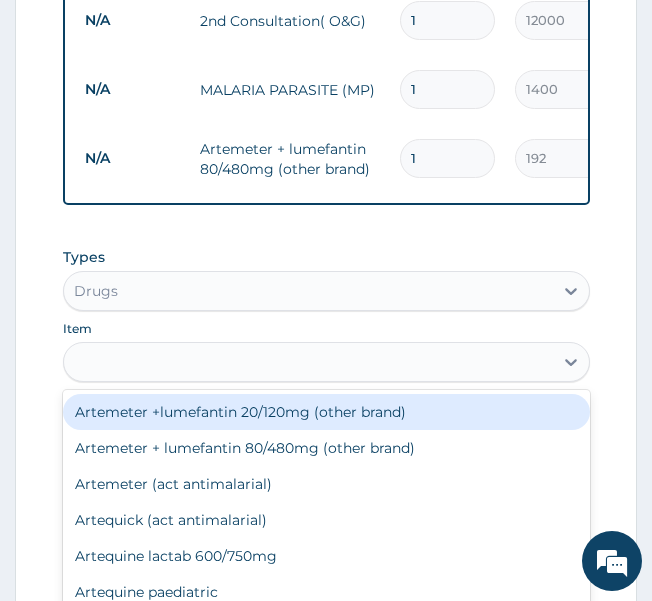 click on "ARTE" at bounding box center (308, 362) 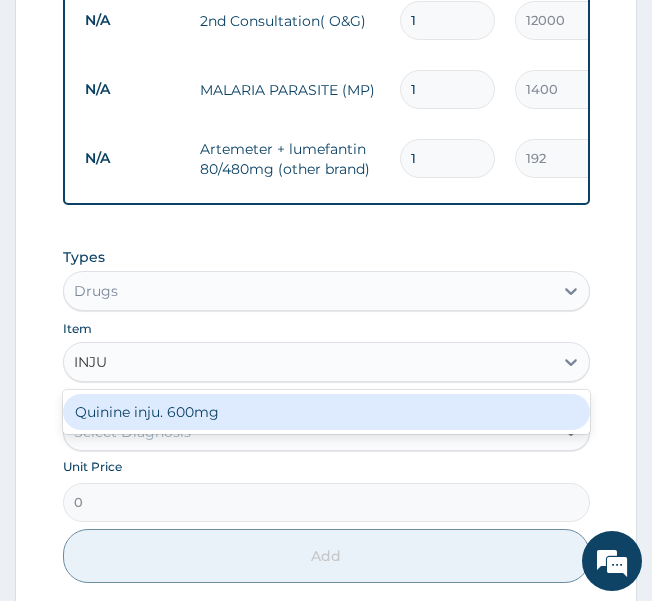 type on "INJ" 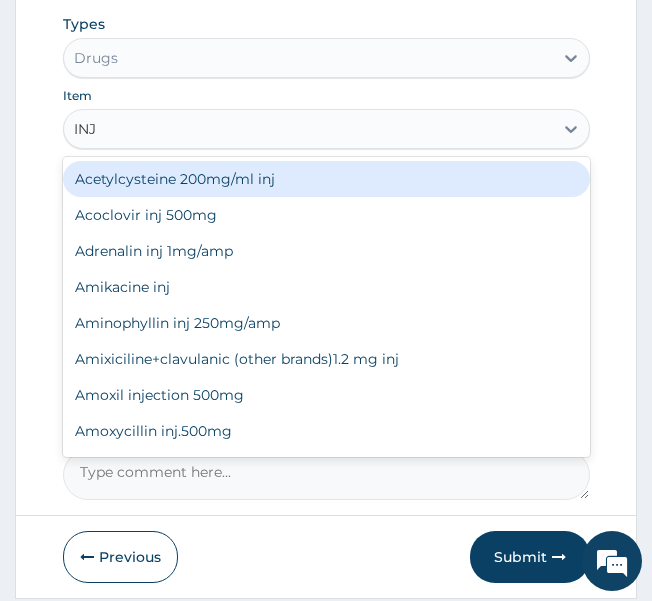 scroll, scrollTop: 957, scrollLeft: 0, axis: vertical 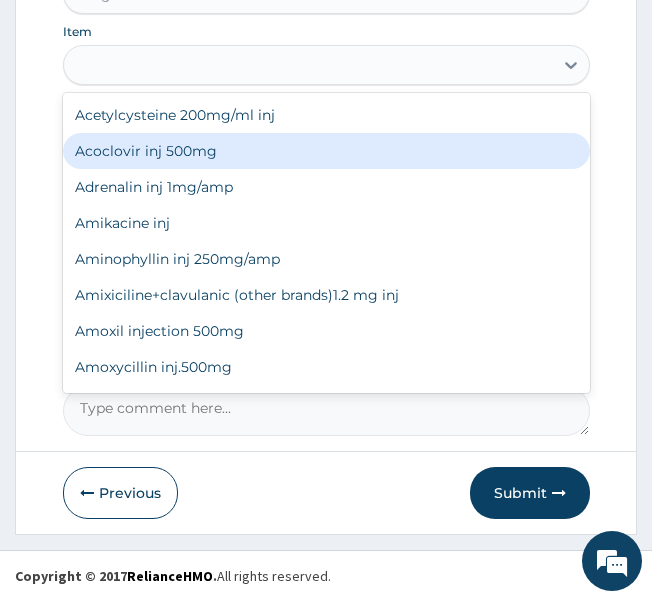 click on "INJ" at bounding box center [308, 65] 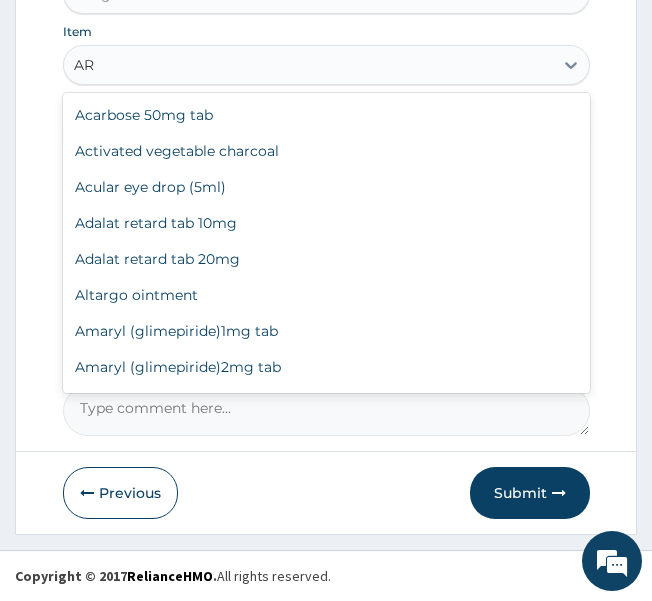type on "A" 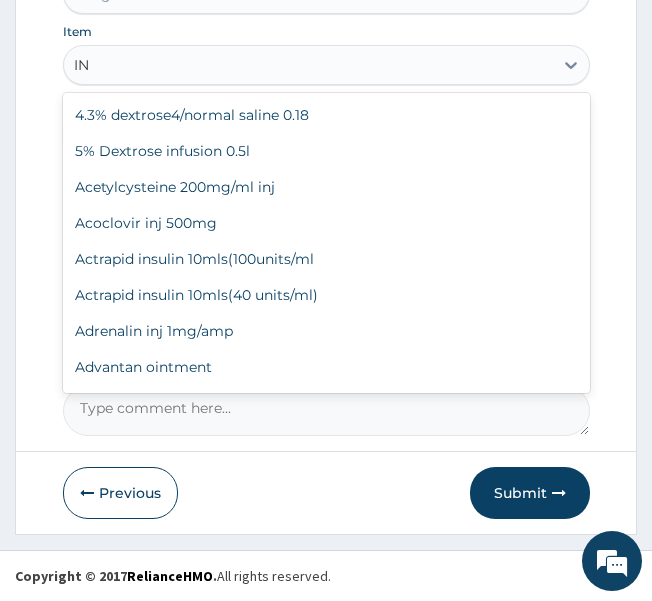 type on "INJ" 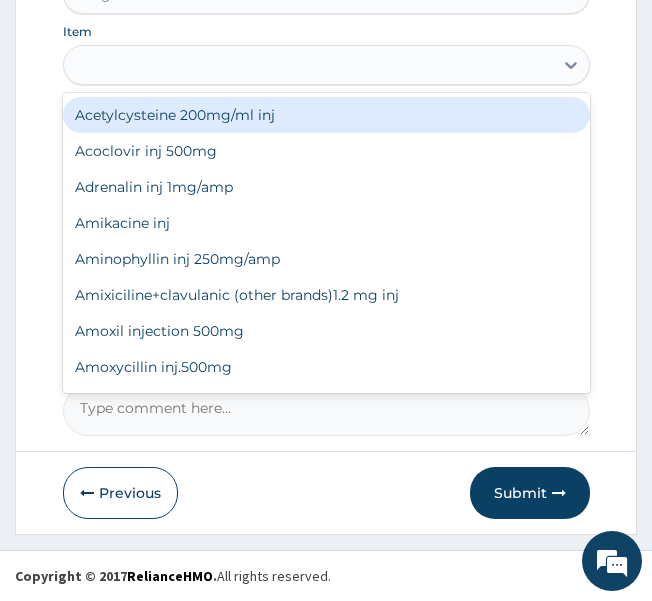 click on "INJ" at bounding box center (308, 65) 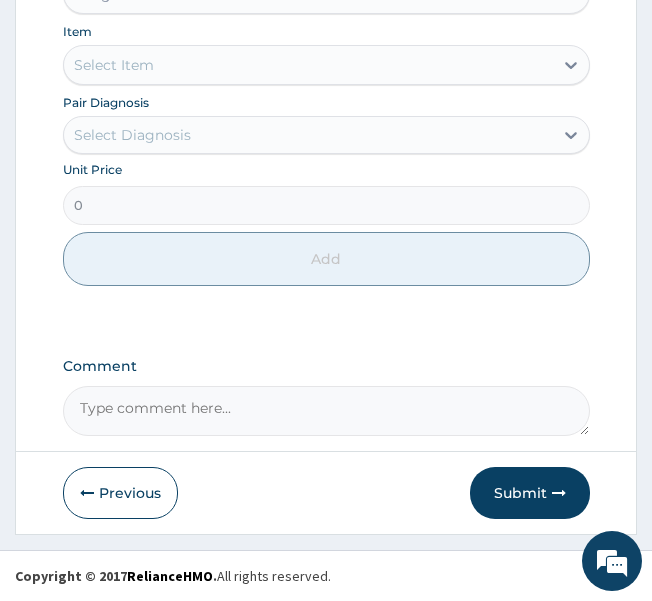 click on "Select Item" at bounding box center (114, 65) 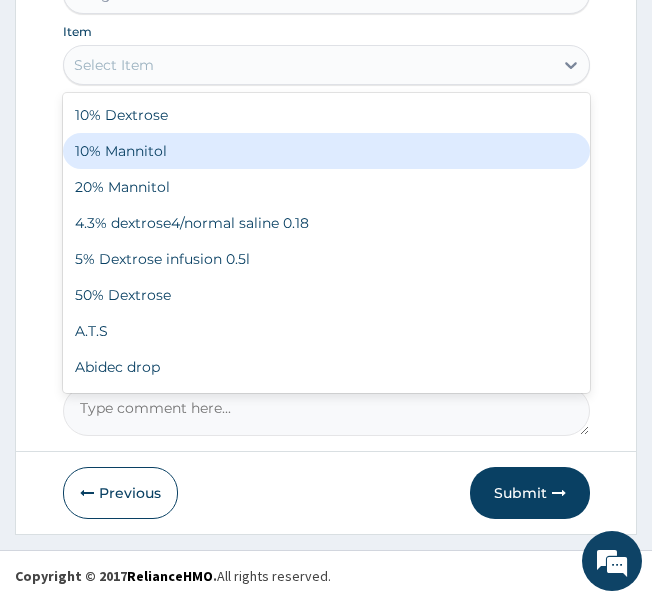 click on "Select Item" at bounding box center [308, 65] 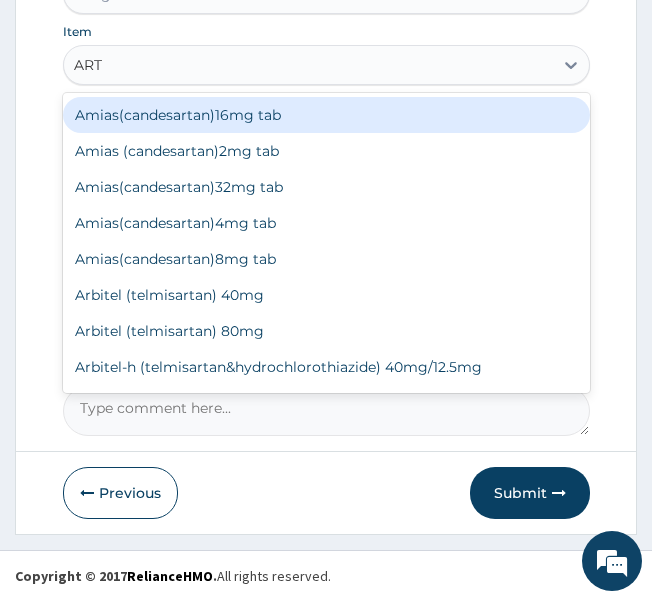type on "ARTE" 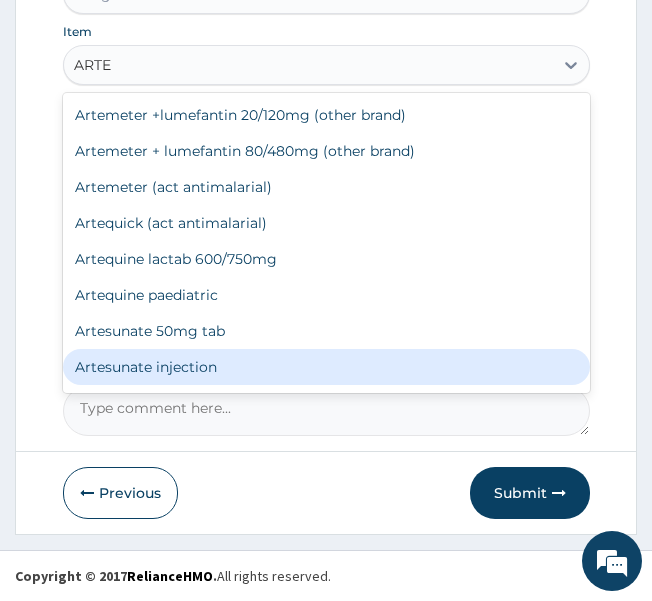 click on "Artesunate injection" at bounding box center [326, 367] 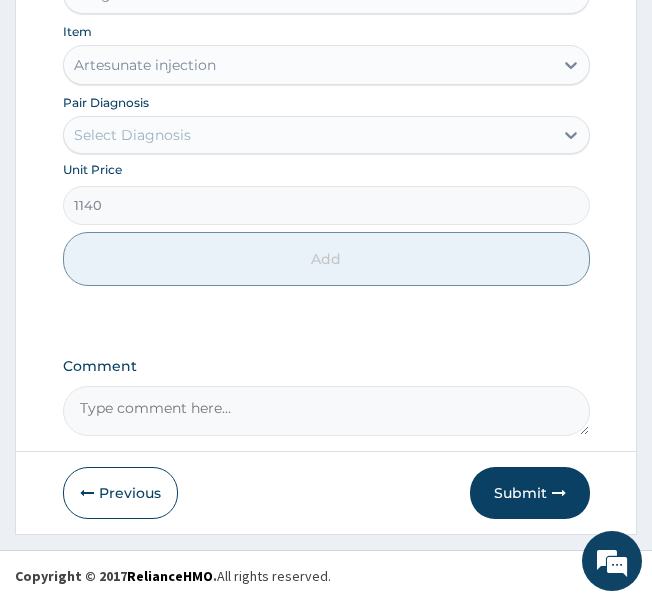 click on "Select Diagnosis" at bounding box center [308, 135] 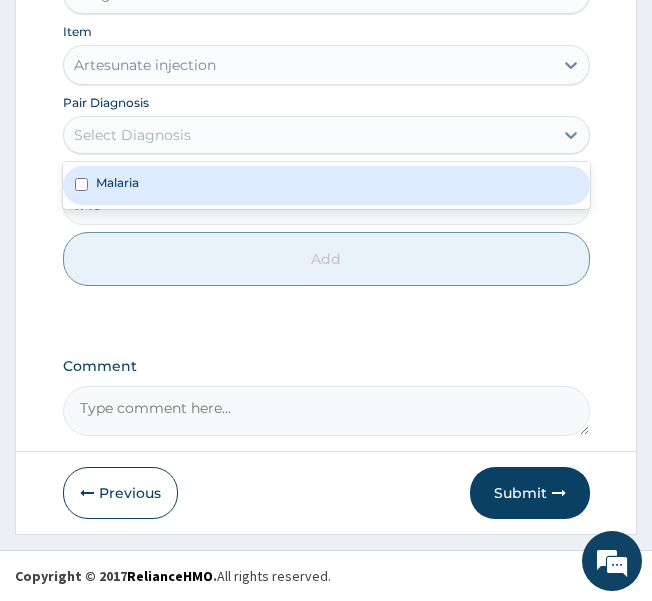 click on "Malaria" at bounding box center [326, 185] 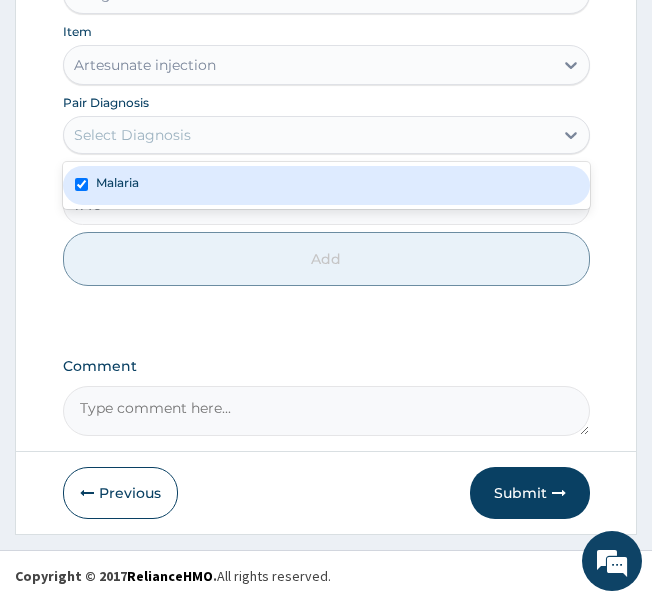 checkbox on "true" 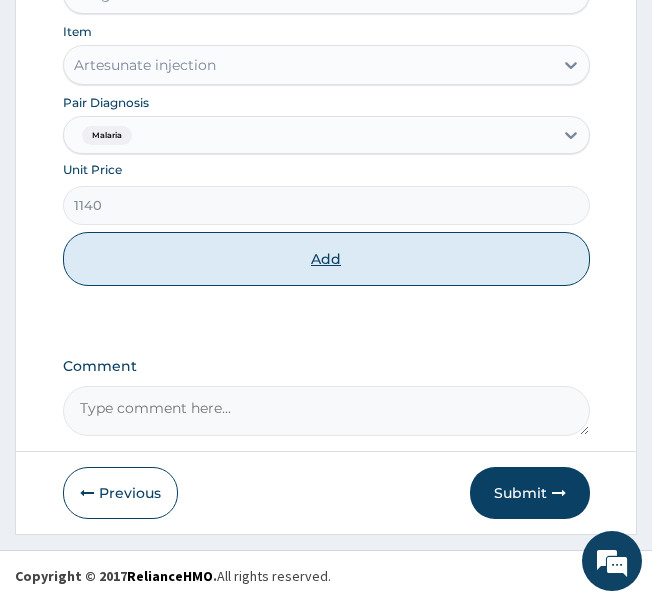 click on "Add" at bounding box center (326, 259) 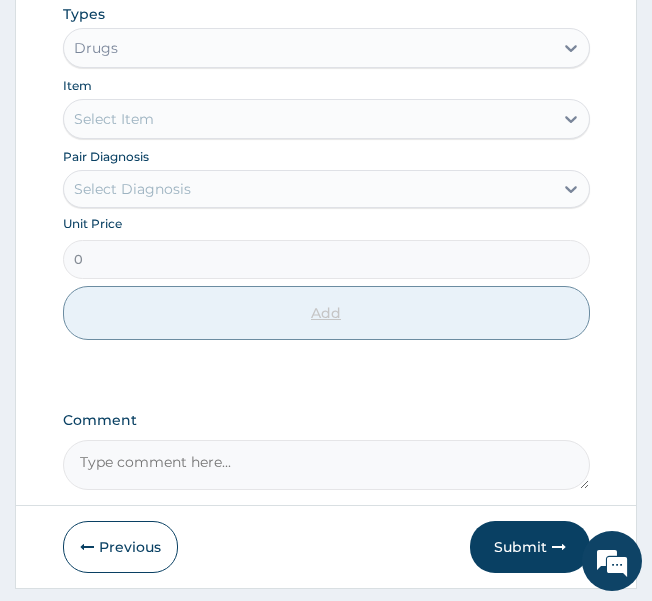 scroll, scrollTop: 644, scrollLeft: 0, axis: vertical 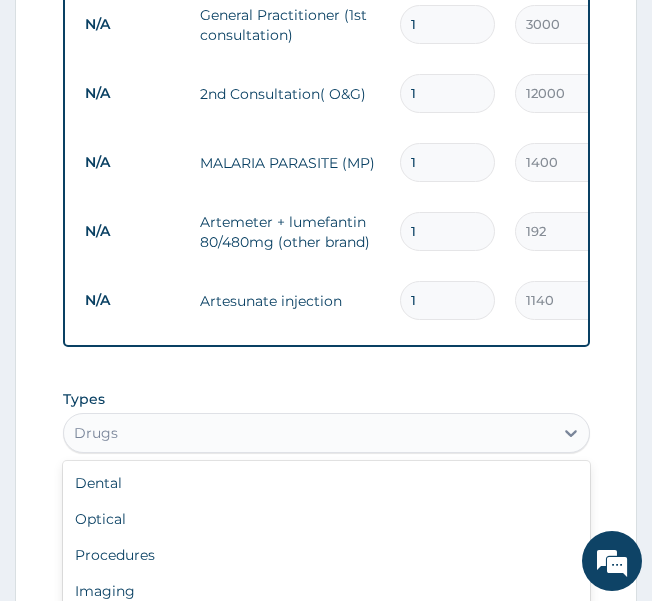 click on "Drugs" at bounding box center [308, 433] 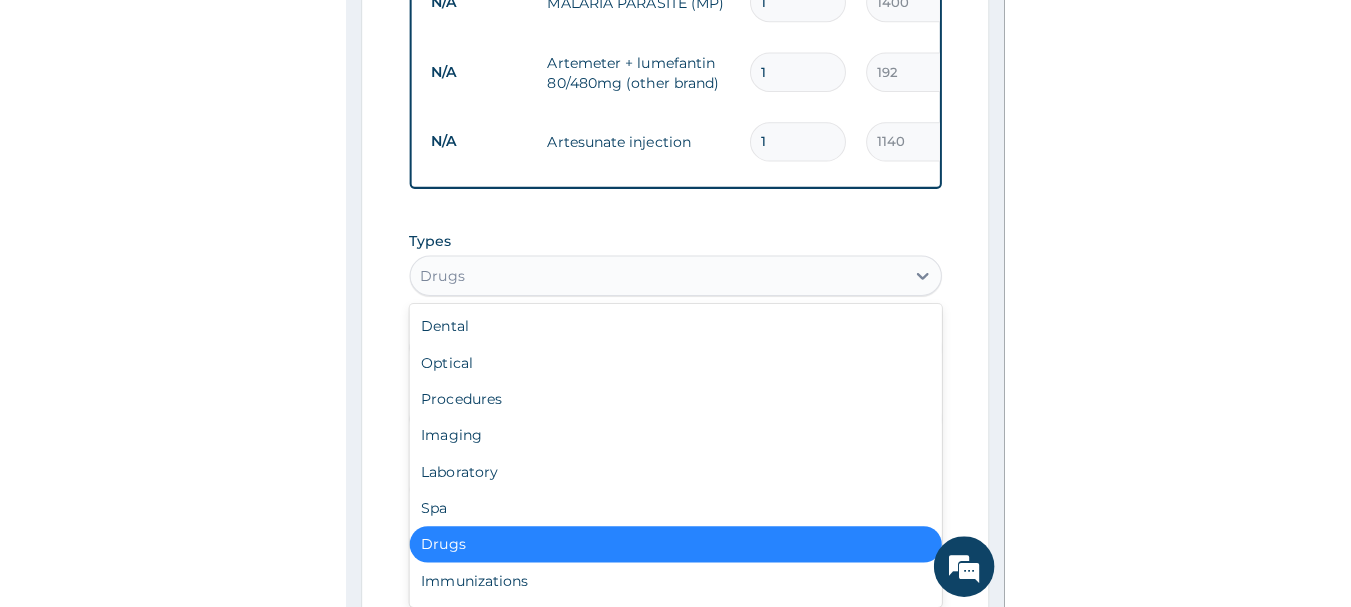 scroll, scrollTop: 844, scrollLeft: 0, axis: vertical 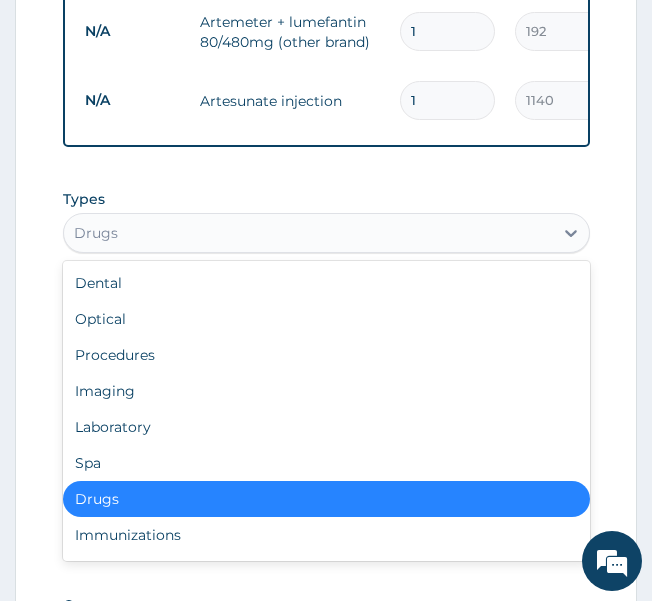 click on "Drugs" at bounding box center (326, 499) 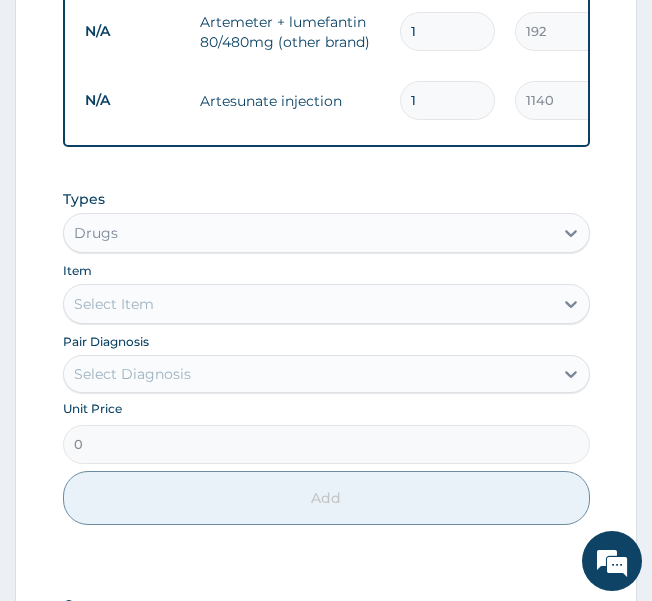 click on "Select Item" at bounding box center (114, 304) 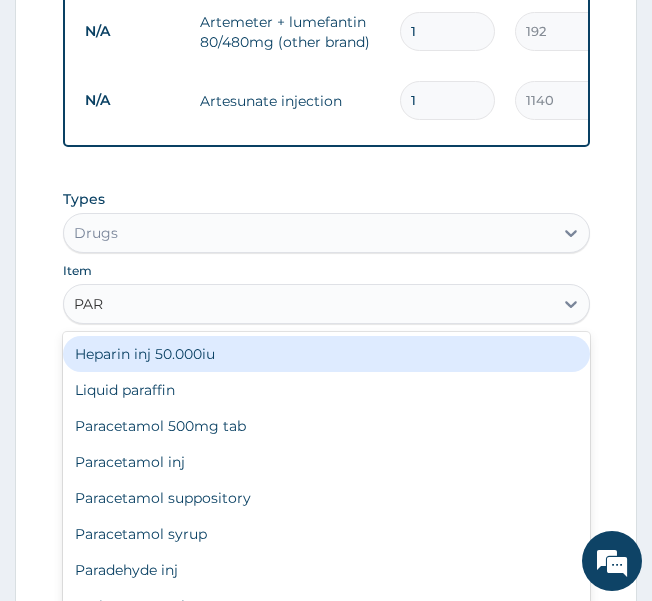 type on "PARA" 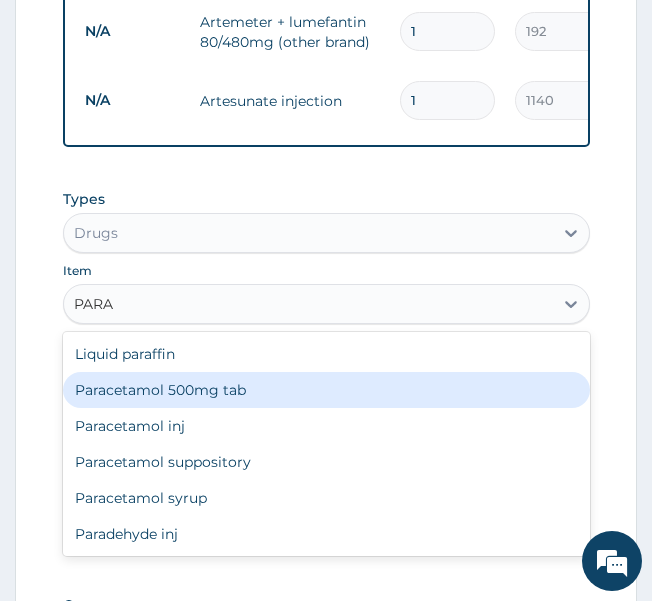 click on "Paracetamol 500mg tab" at bounding box center (326, 390) 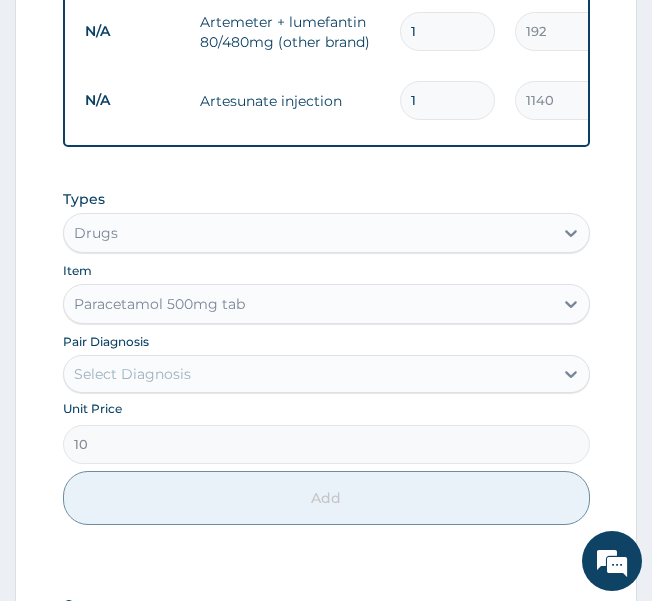 click on "Pair Diagnosis" at bounding box center (106, 341) 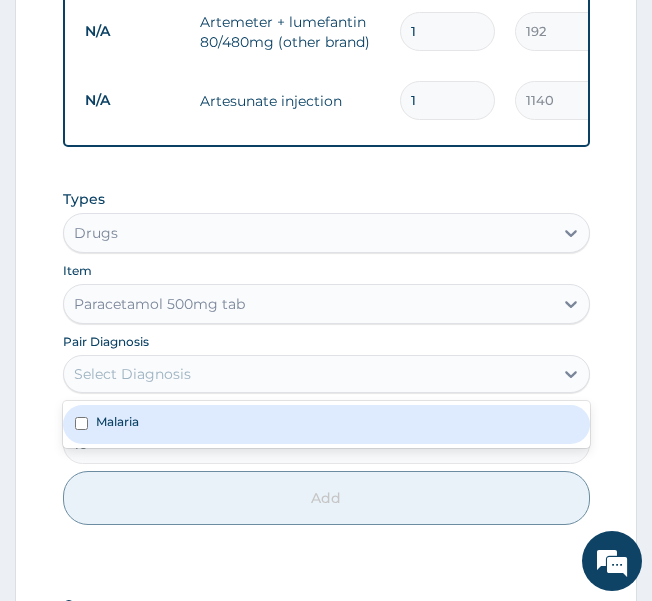 click on "Select Diagnosis" at bounding box center (308, 374) 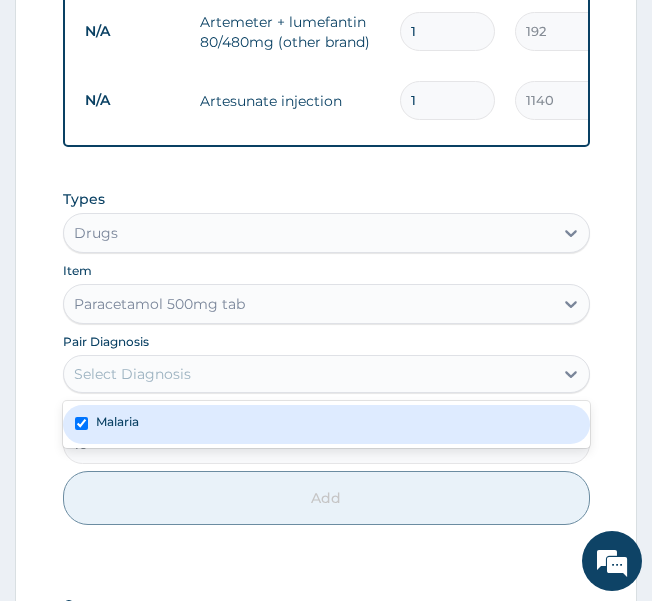 checkbox on "true" 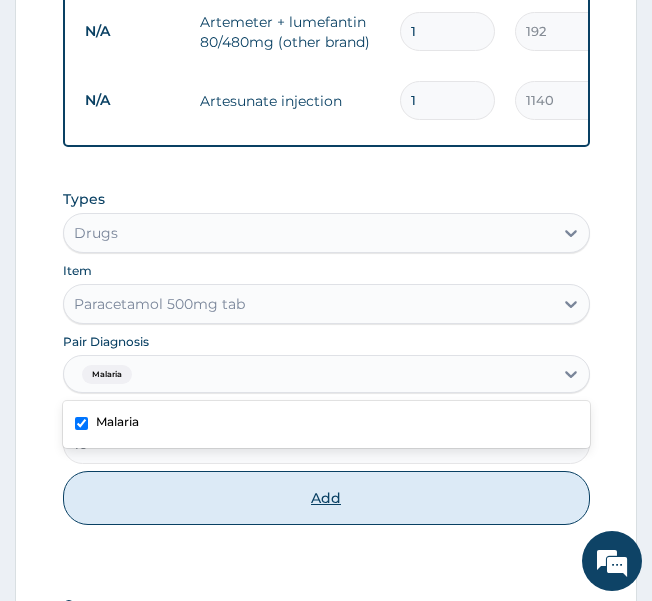 click on "Add" at bounding box center [326, 498] 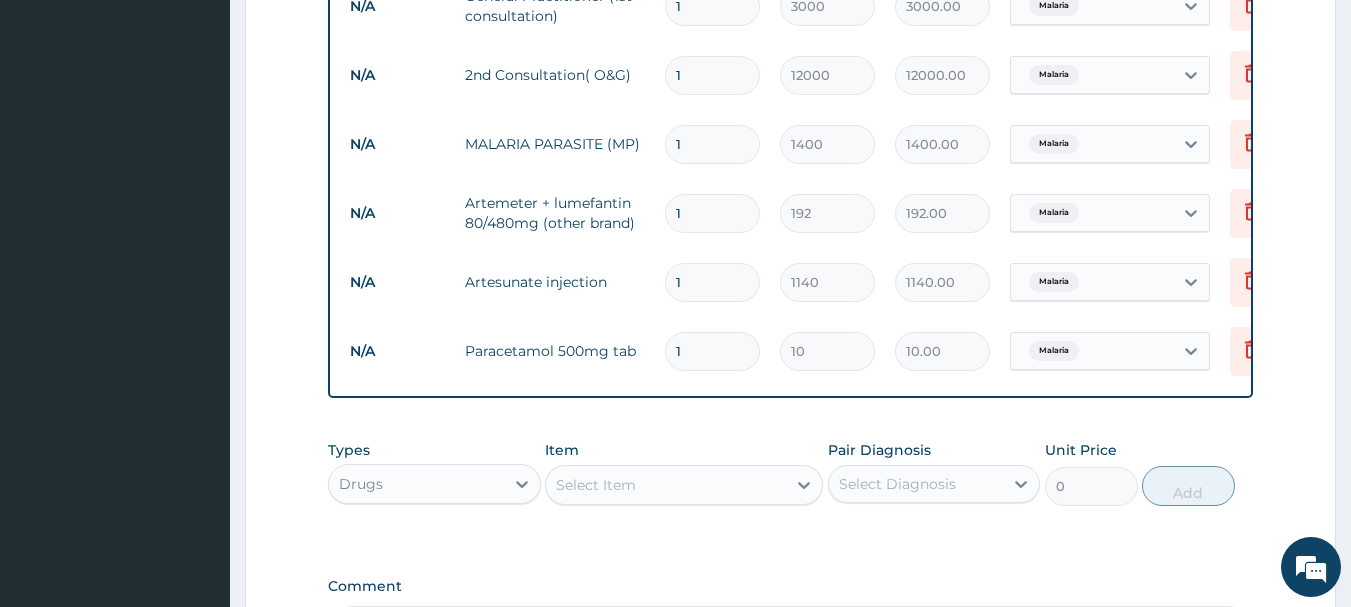 scroll, scrollTop: 604, scrollLeft: 0, axis: vertical 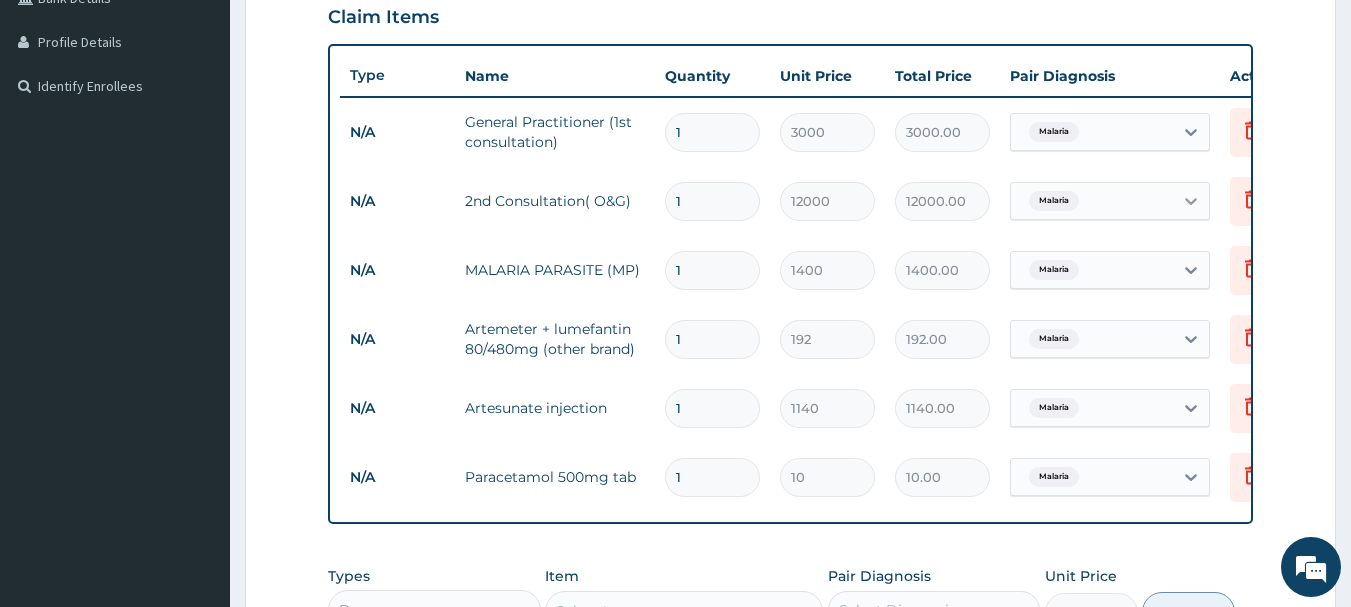 click 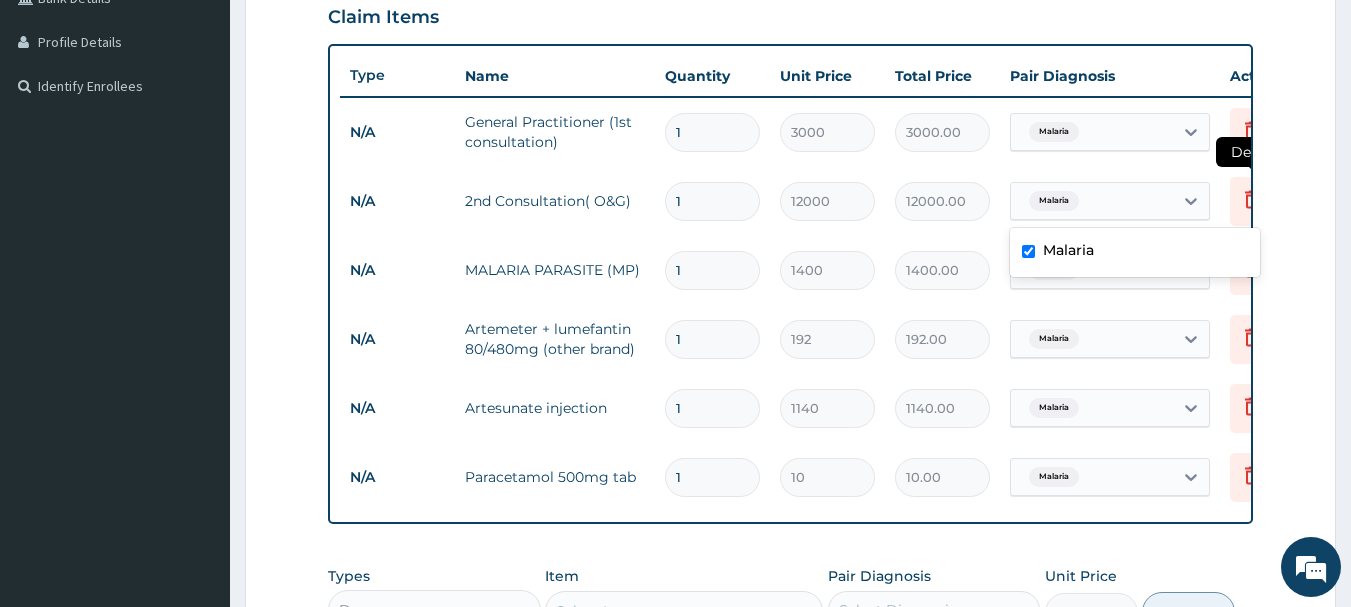 click 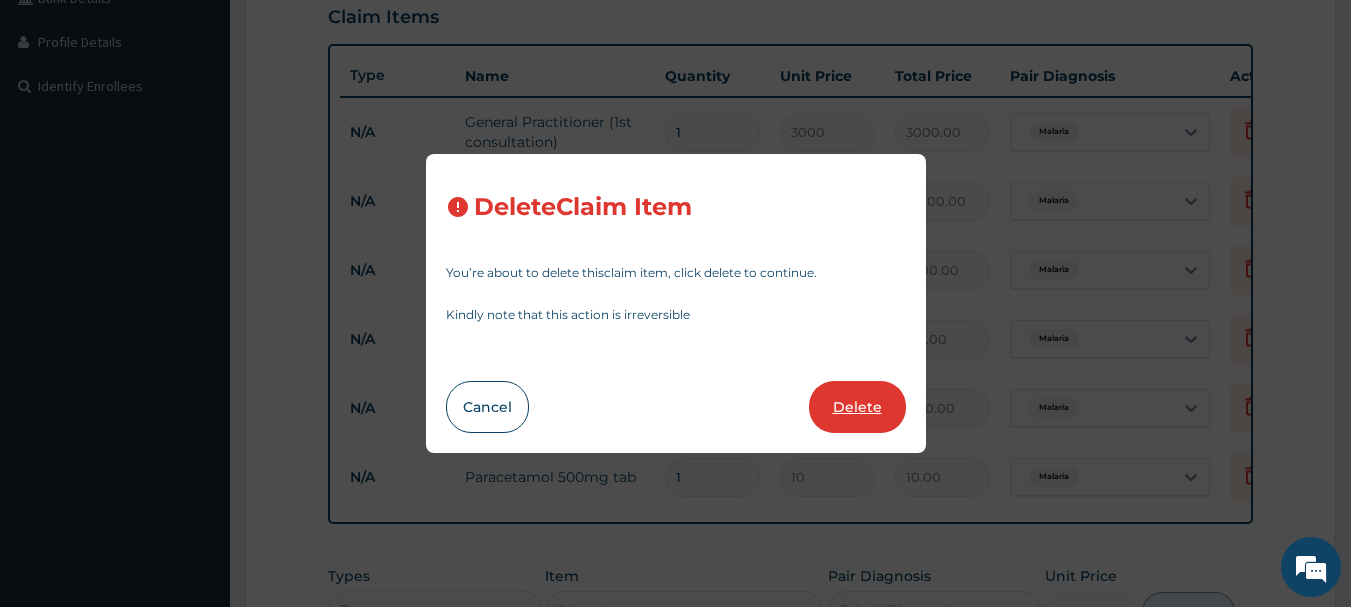 click on "Delete" at bounding box center [857, 407] 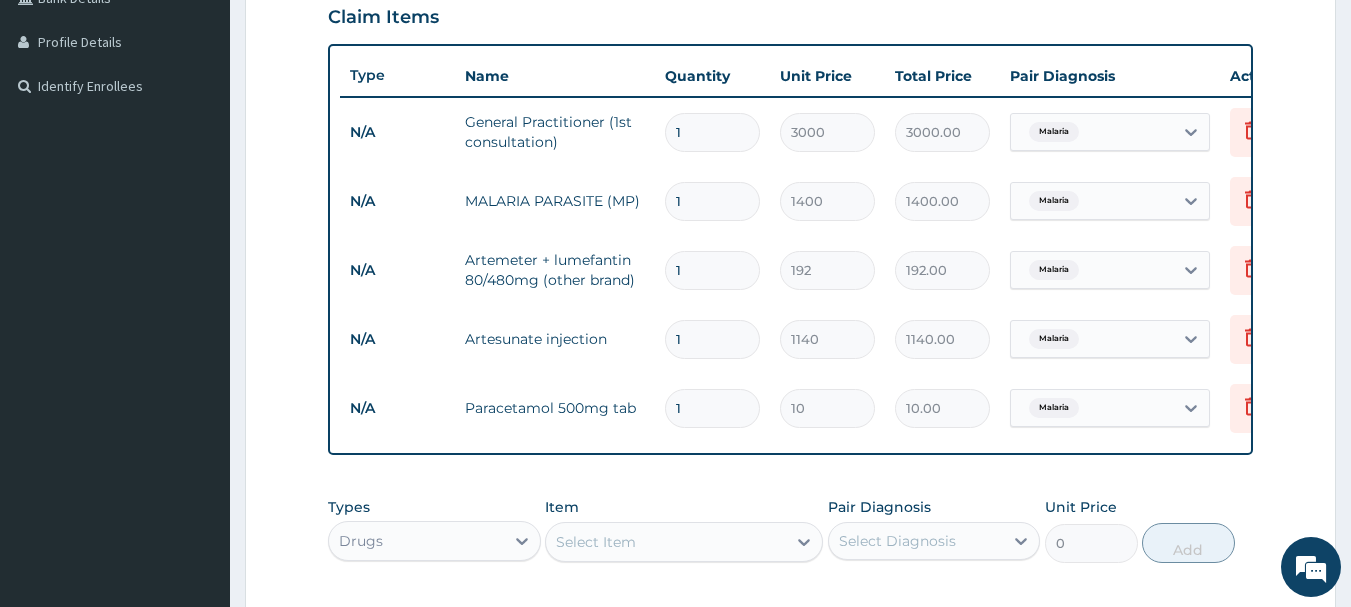click on "1" at bounding box center (712, 270) 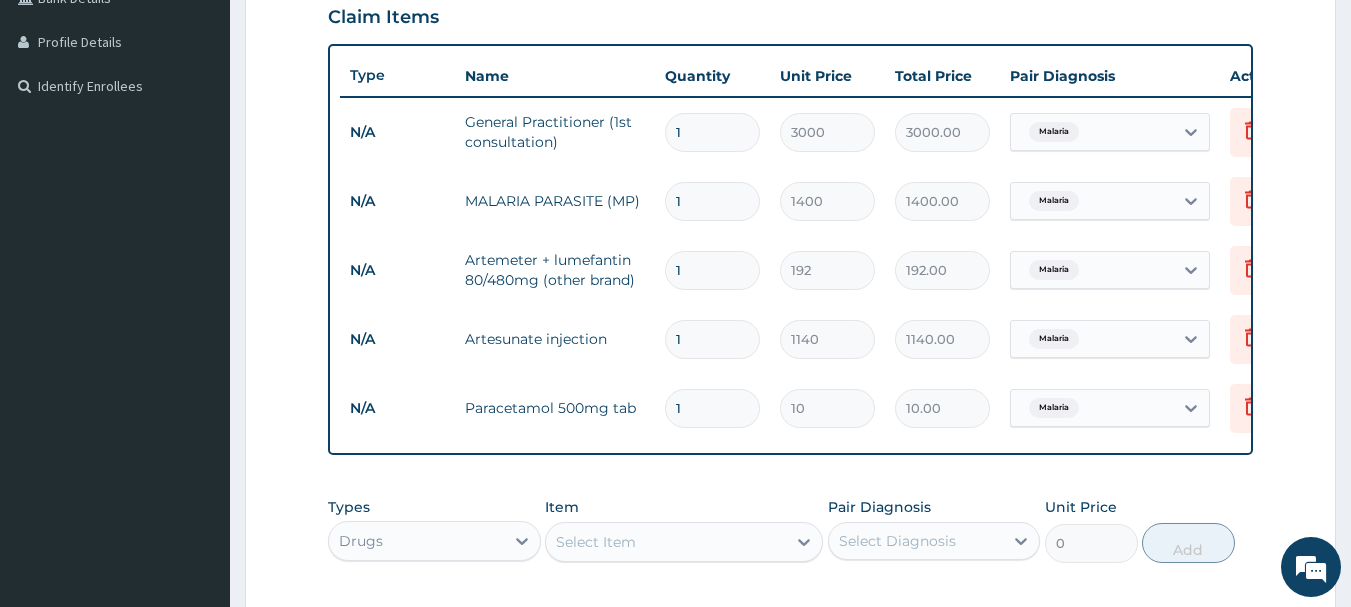 type on "10" 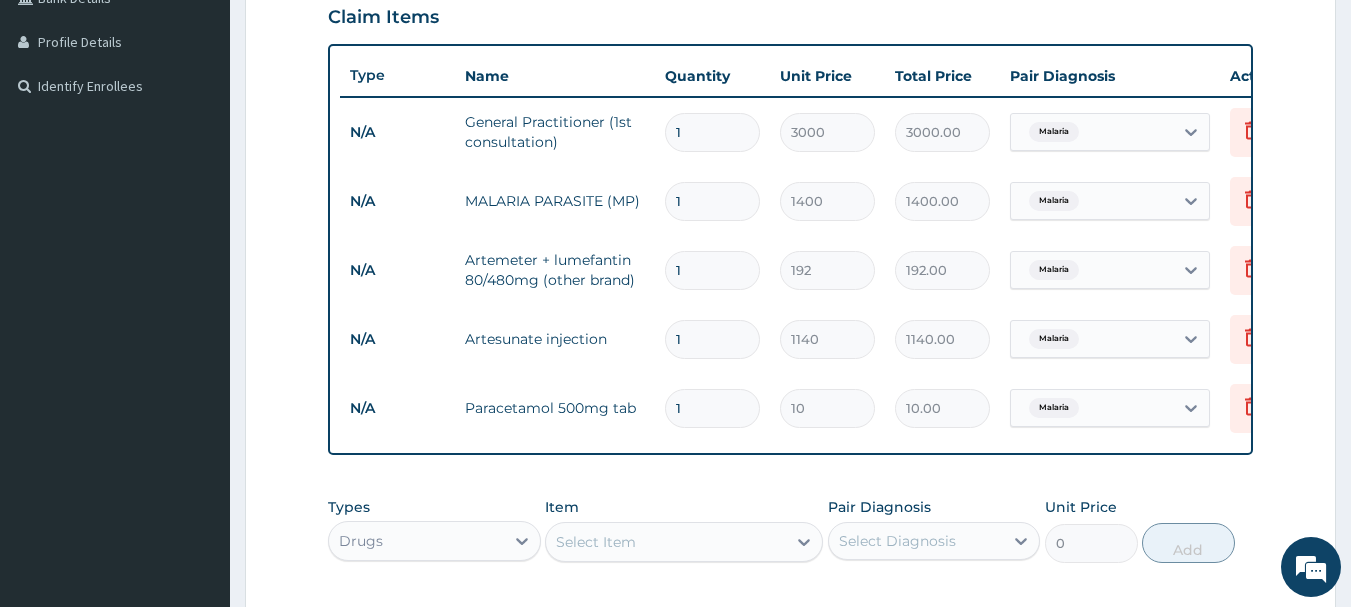 type on "1920.00" 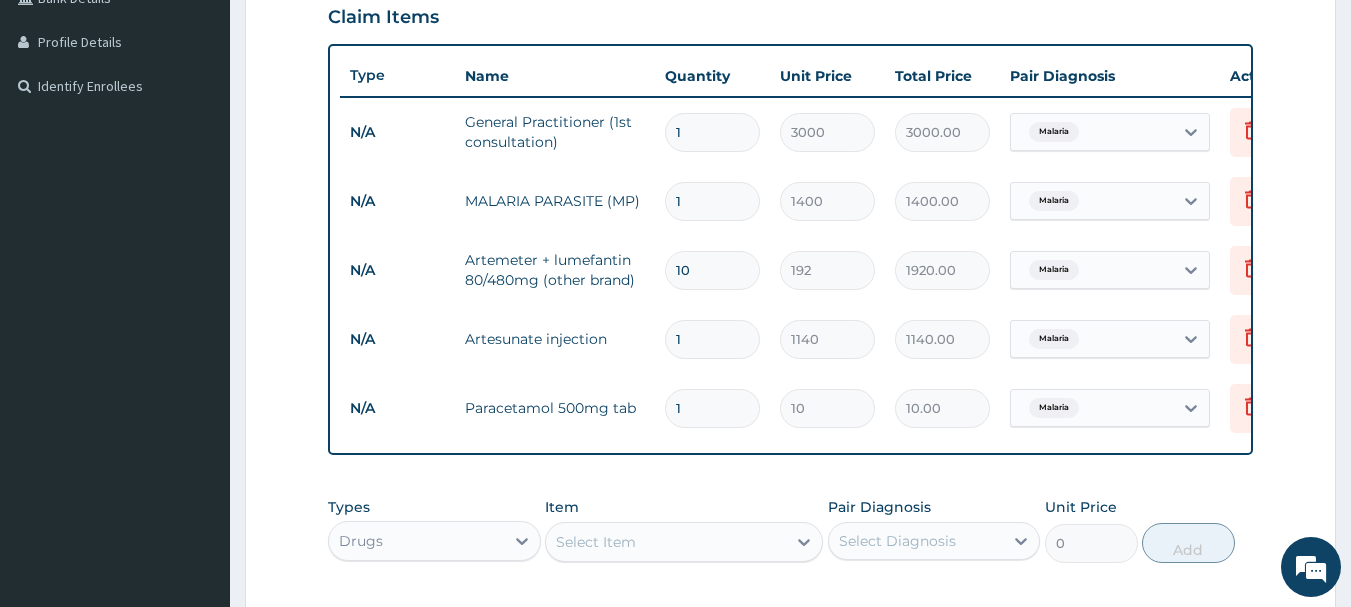 type on "1" 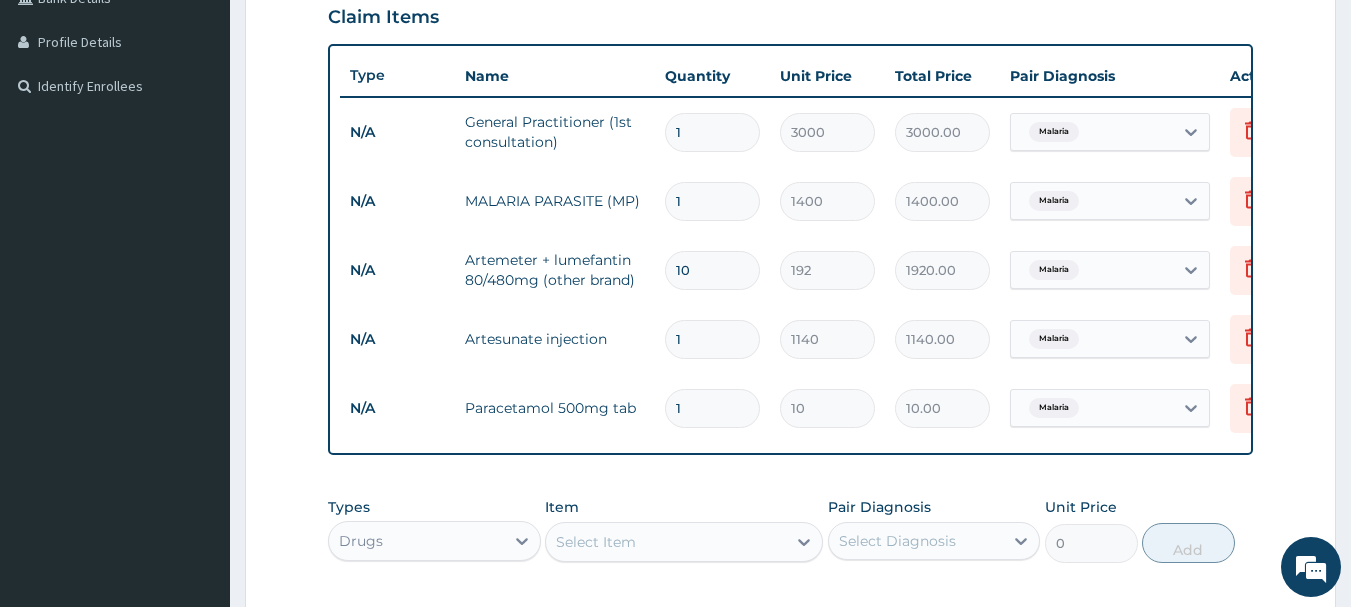 type on "192.00" 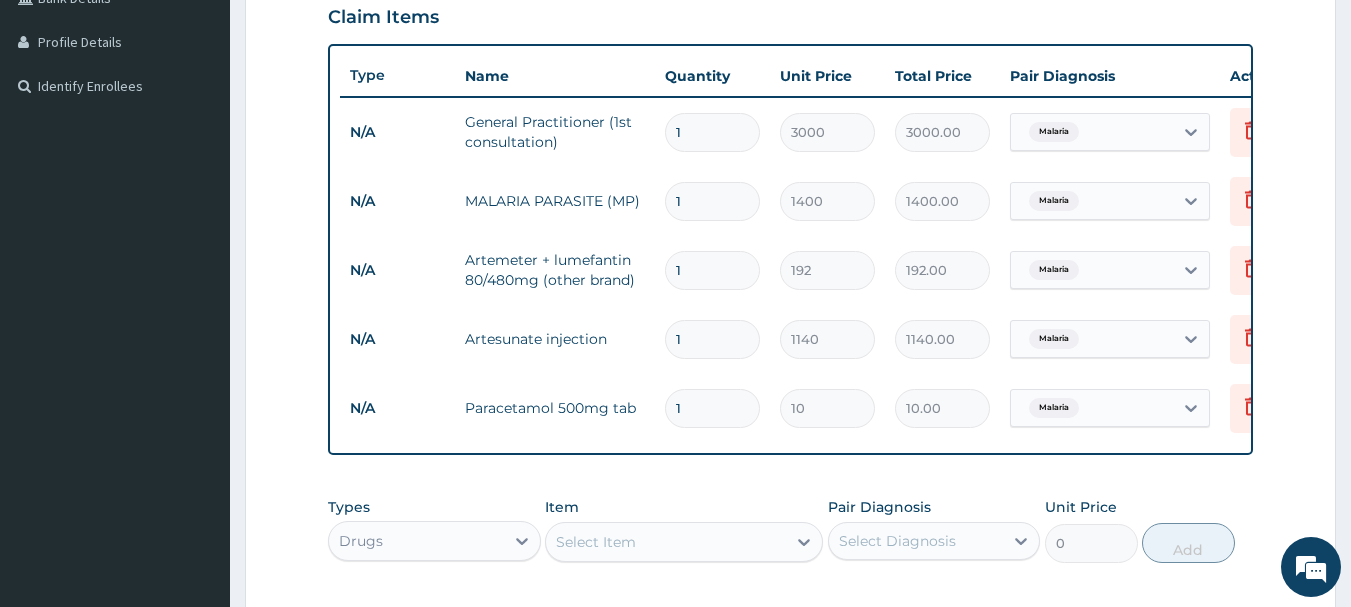 type on "10" 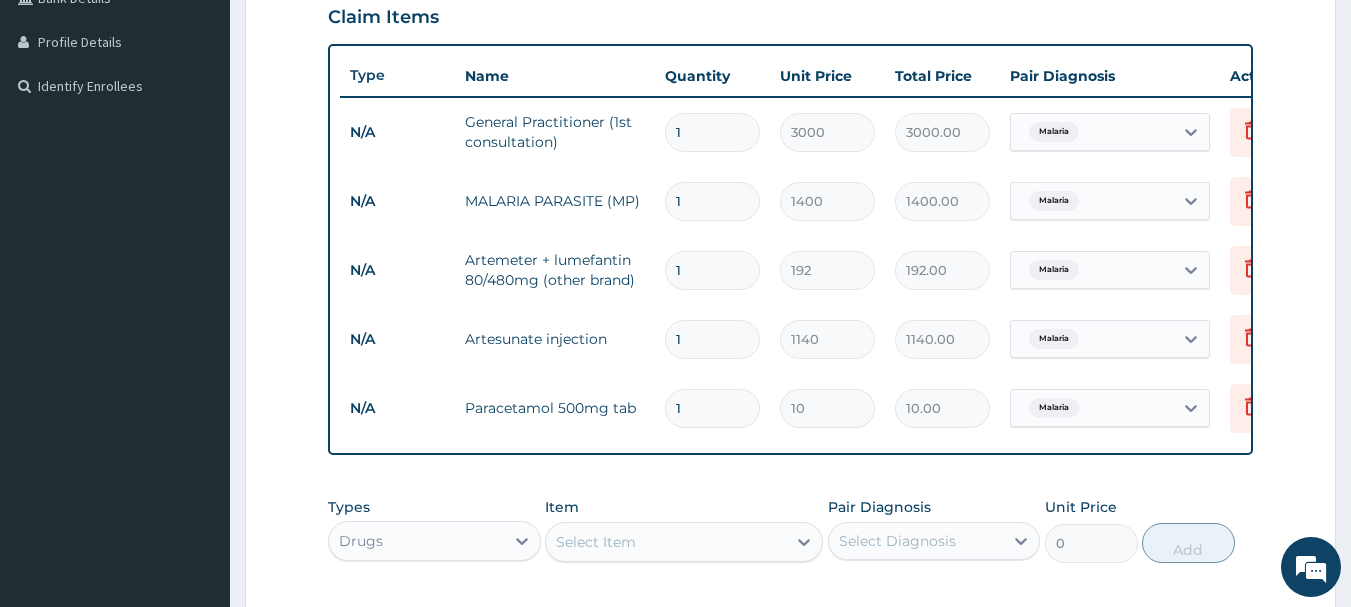 type on "1920.00" 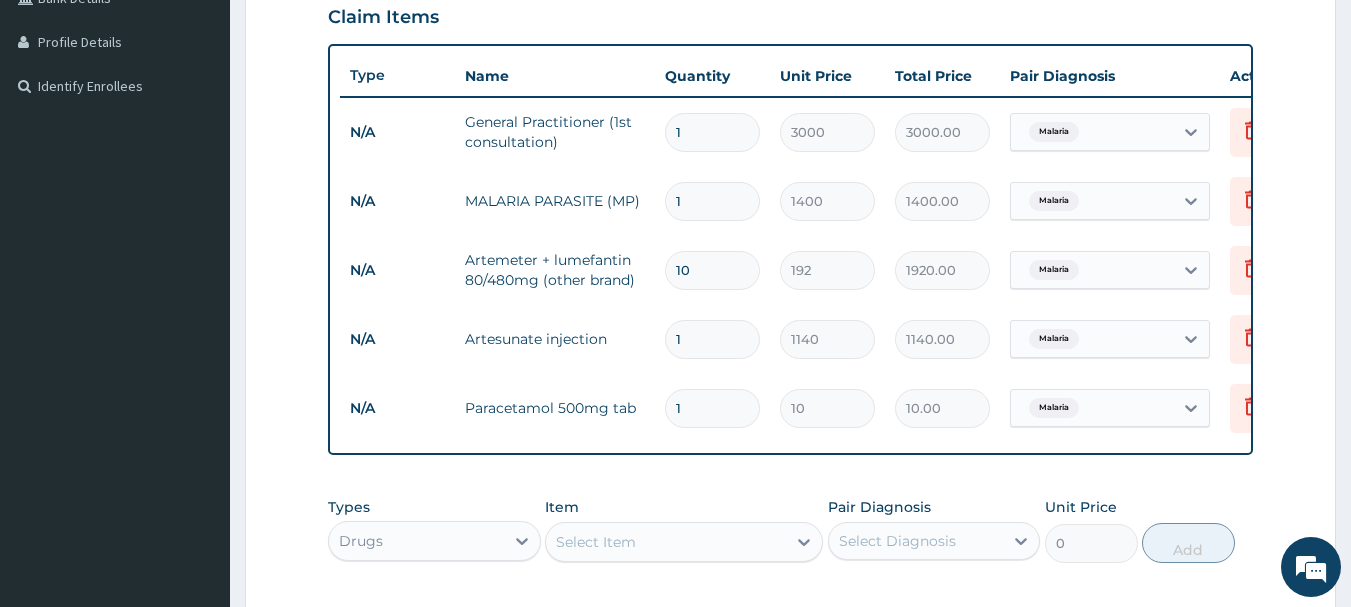 type on "10" 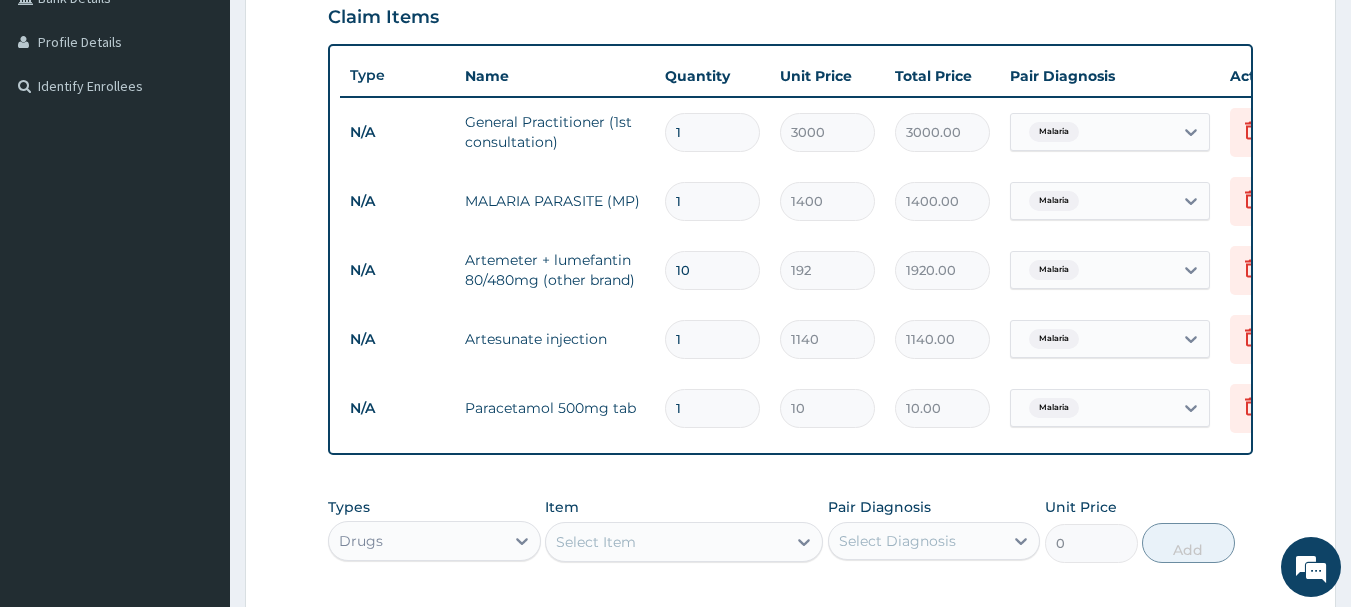 click on "1" at bounding box center (712, 339) 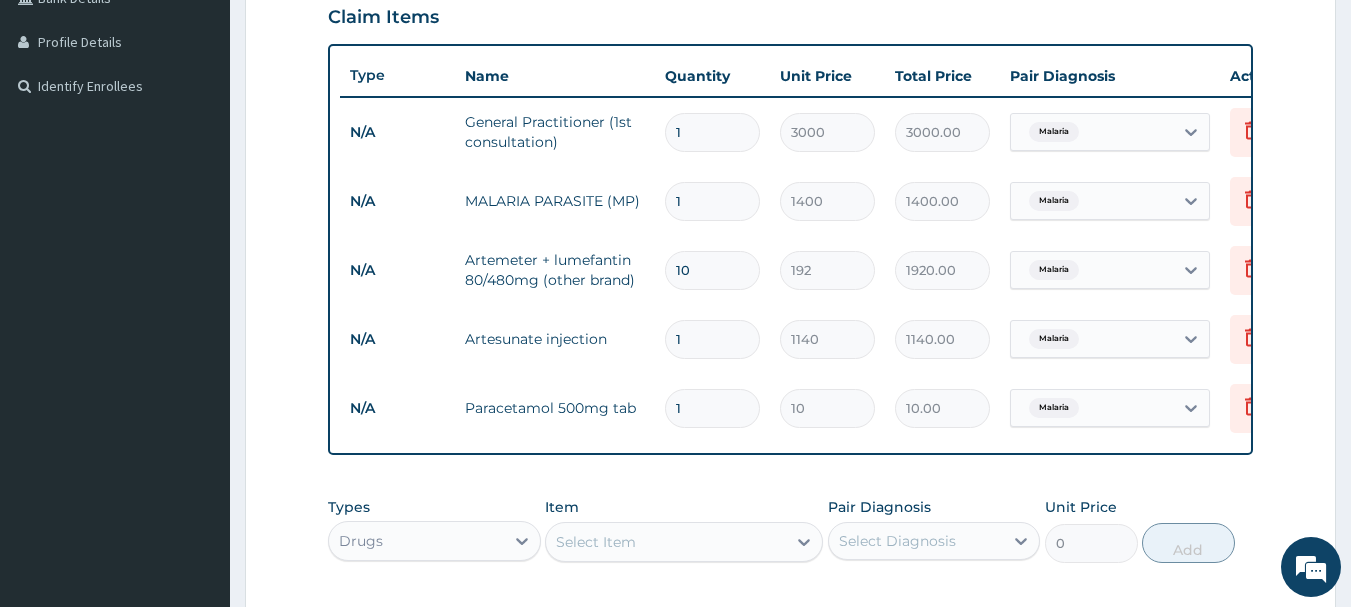 type 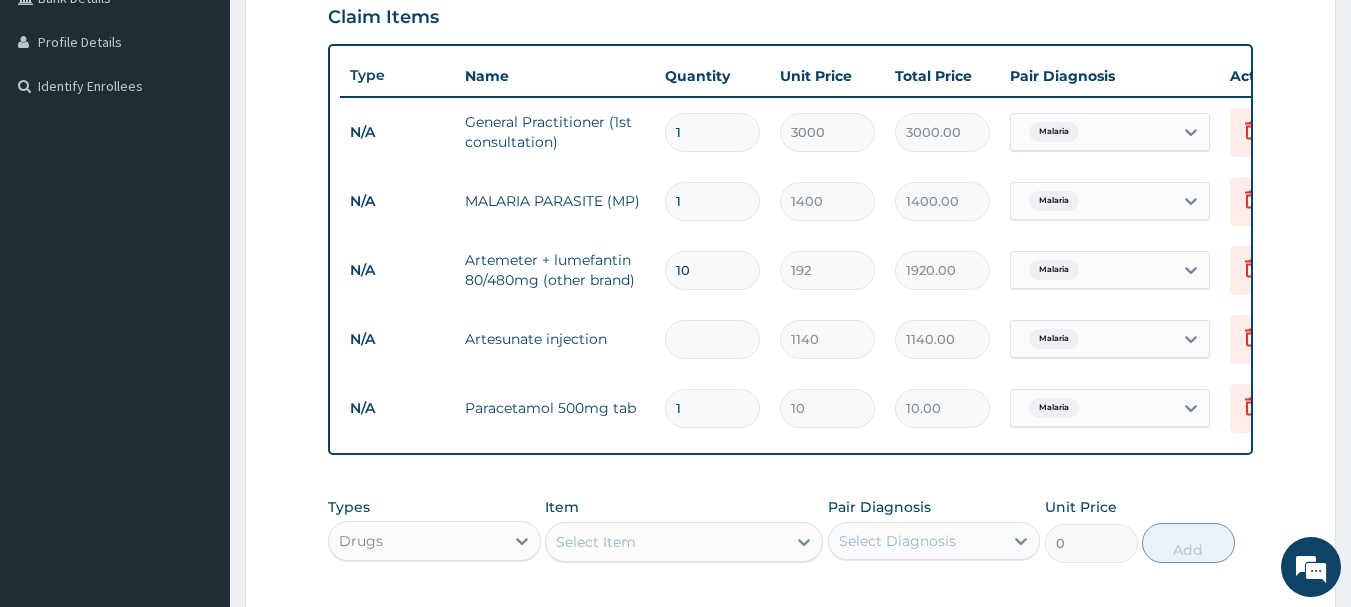 type on "0.00" 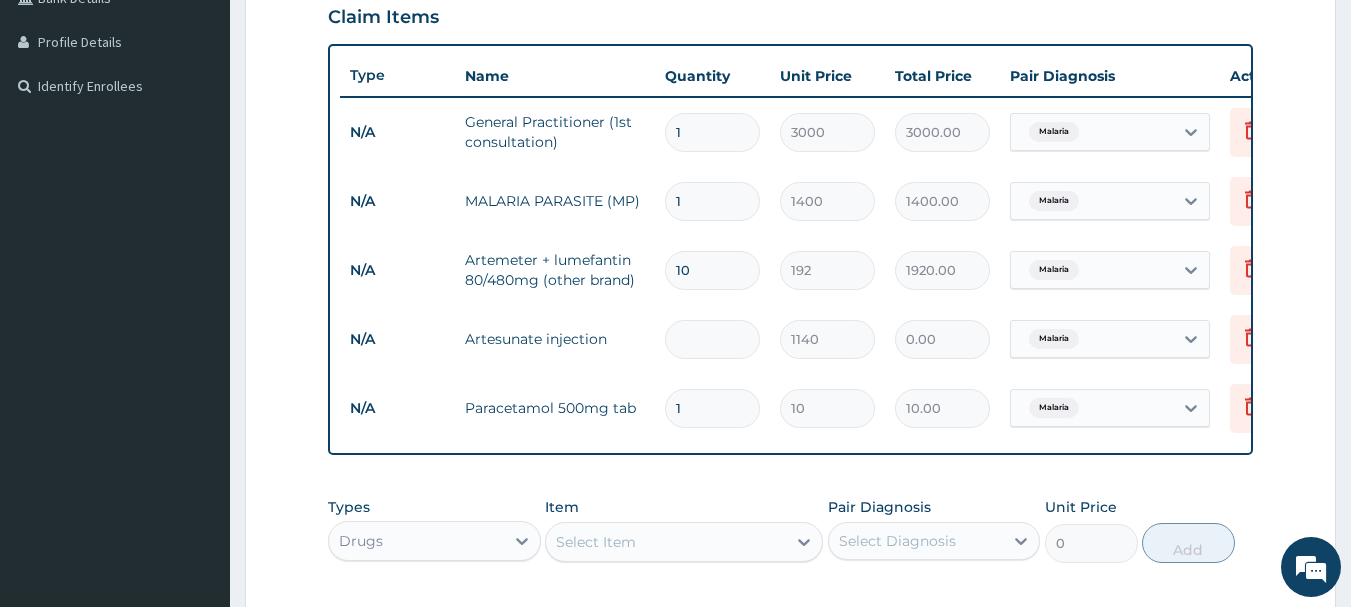type on "6" 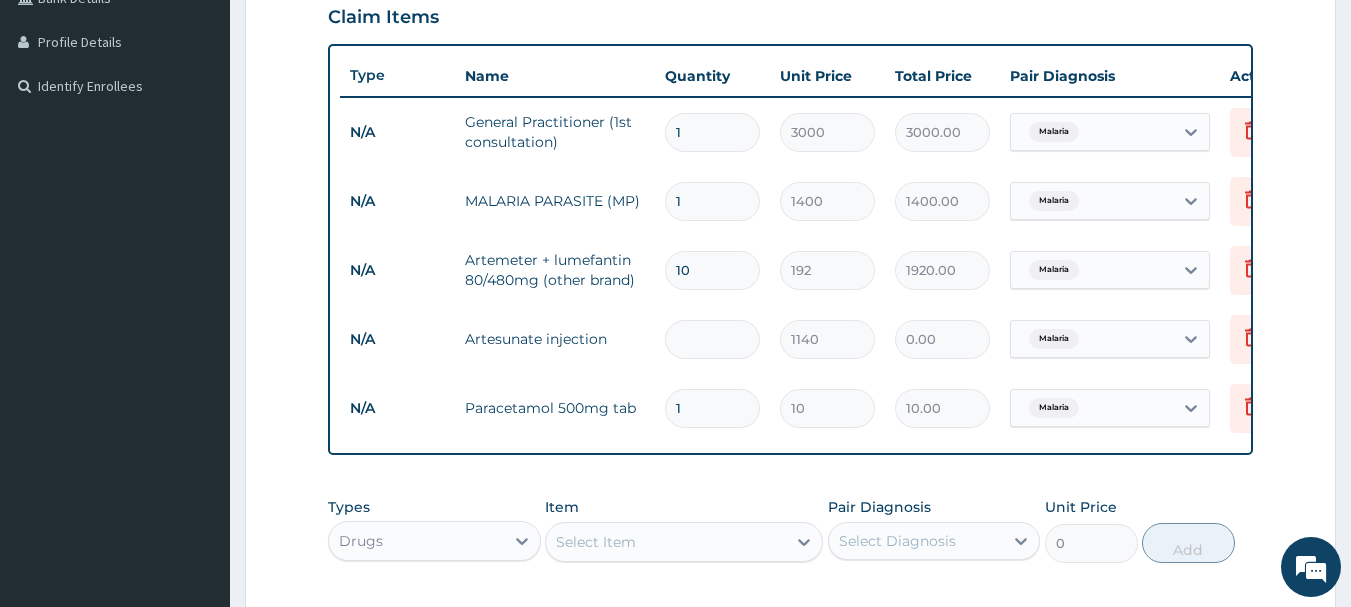 type on "6840.00" 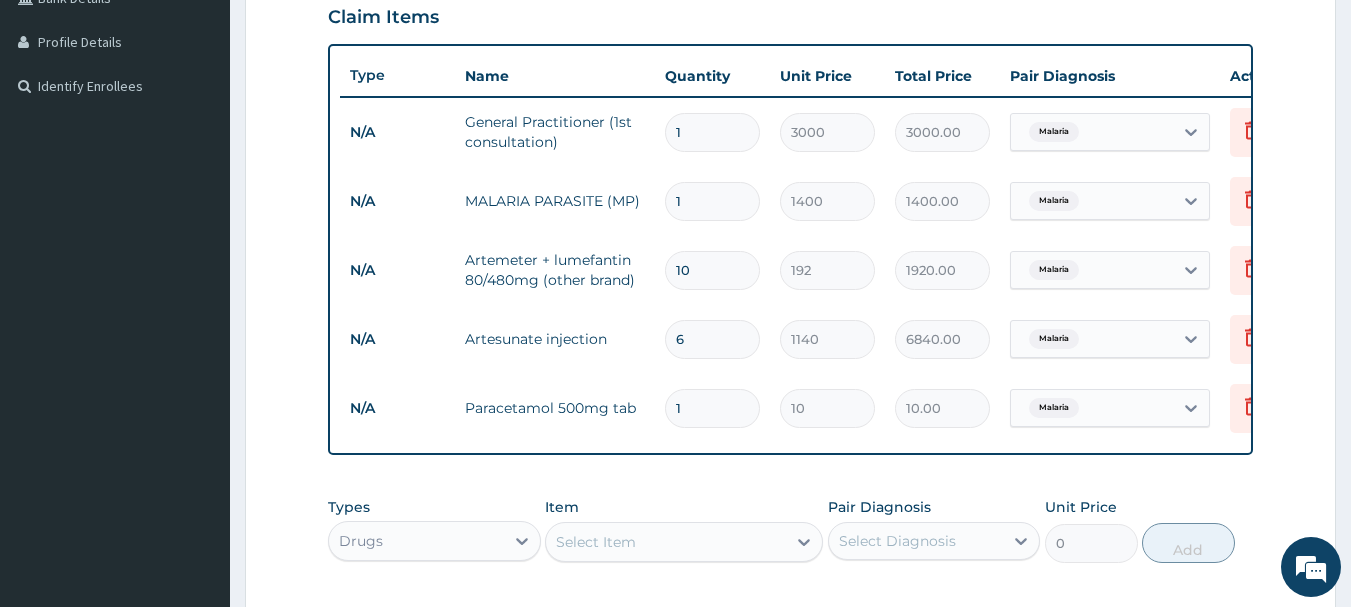 type on "6" 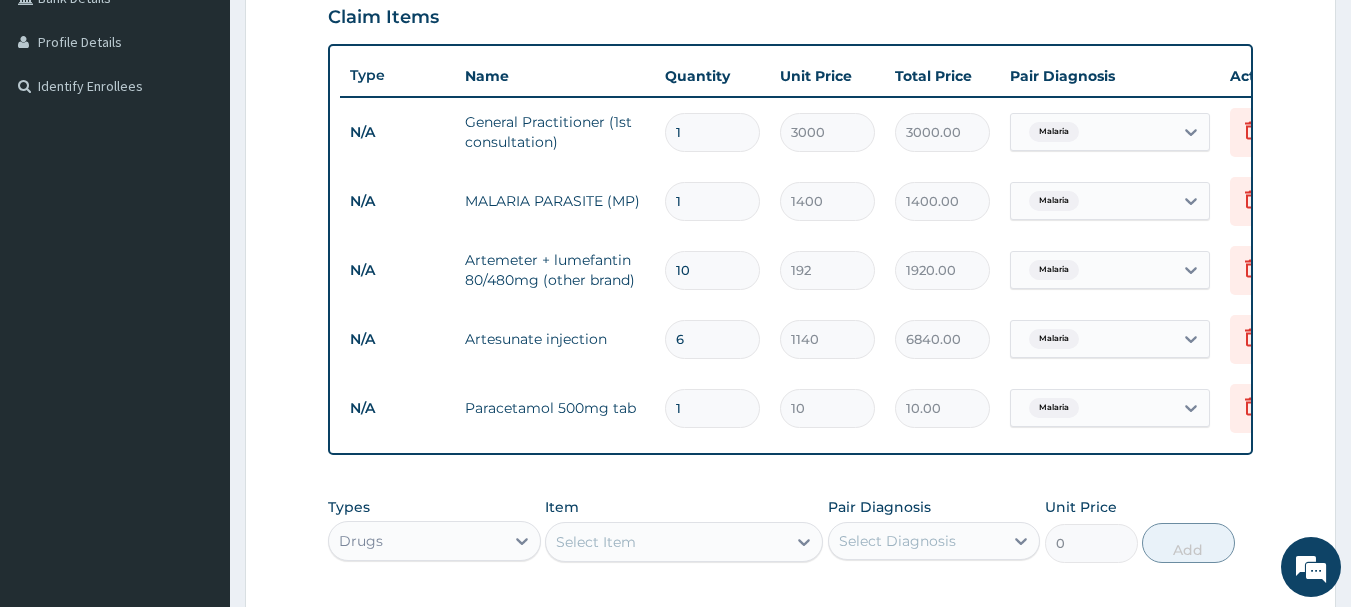 type on "18" 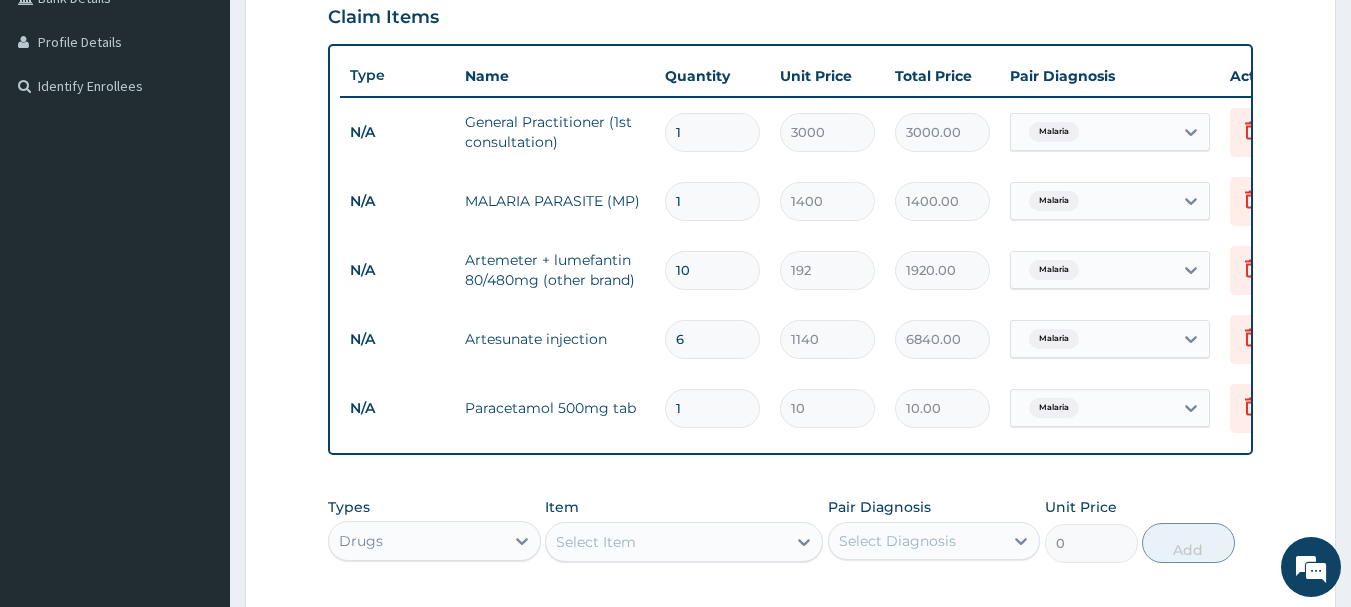 type on "180.00" 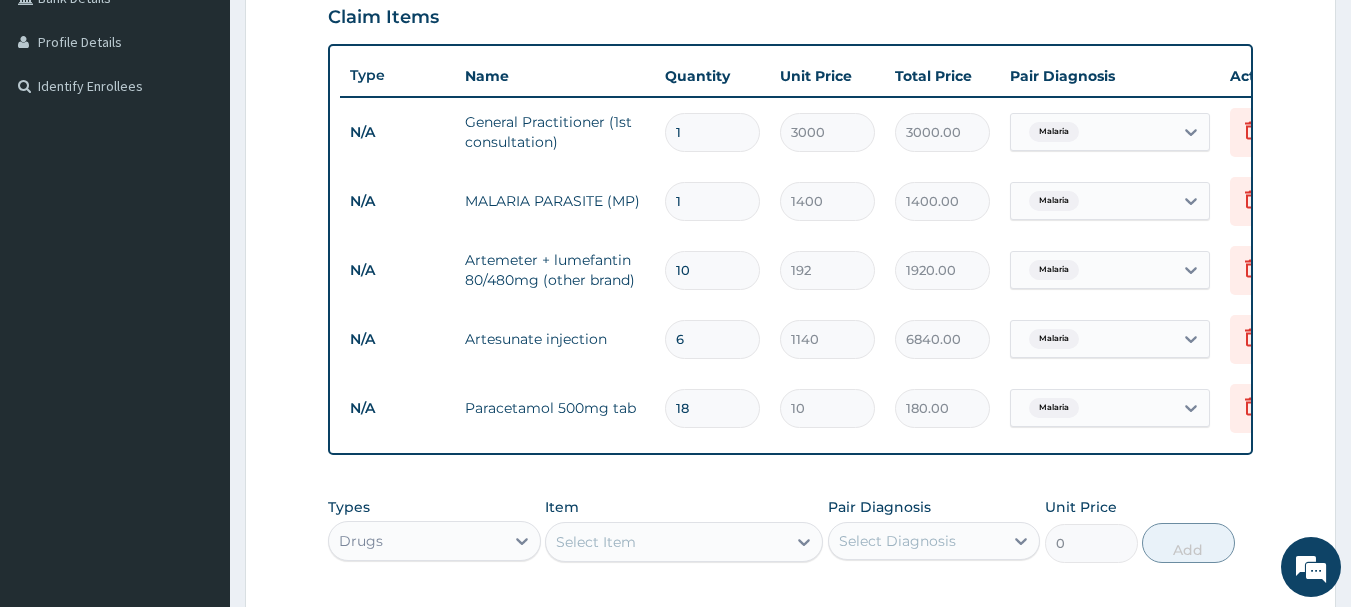 type on "1" 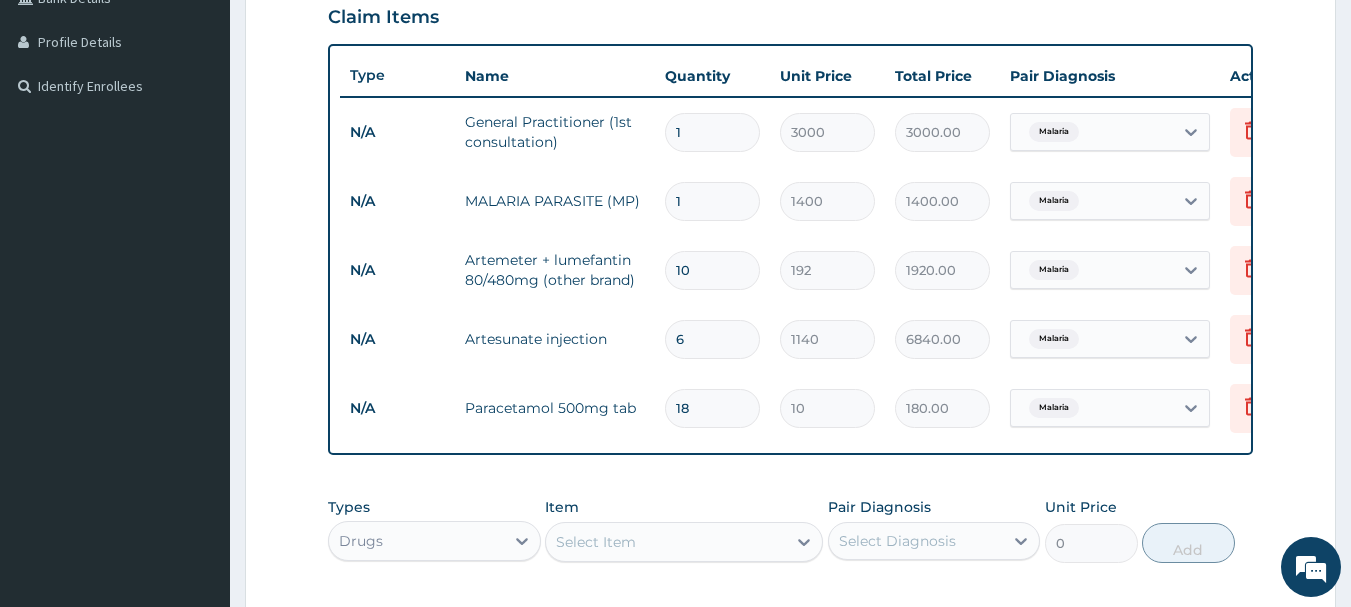 type on "10.00" 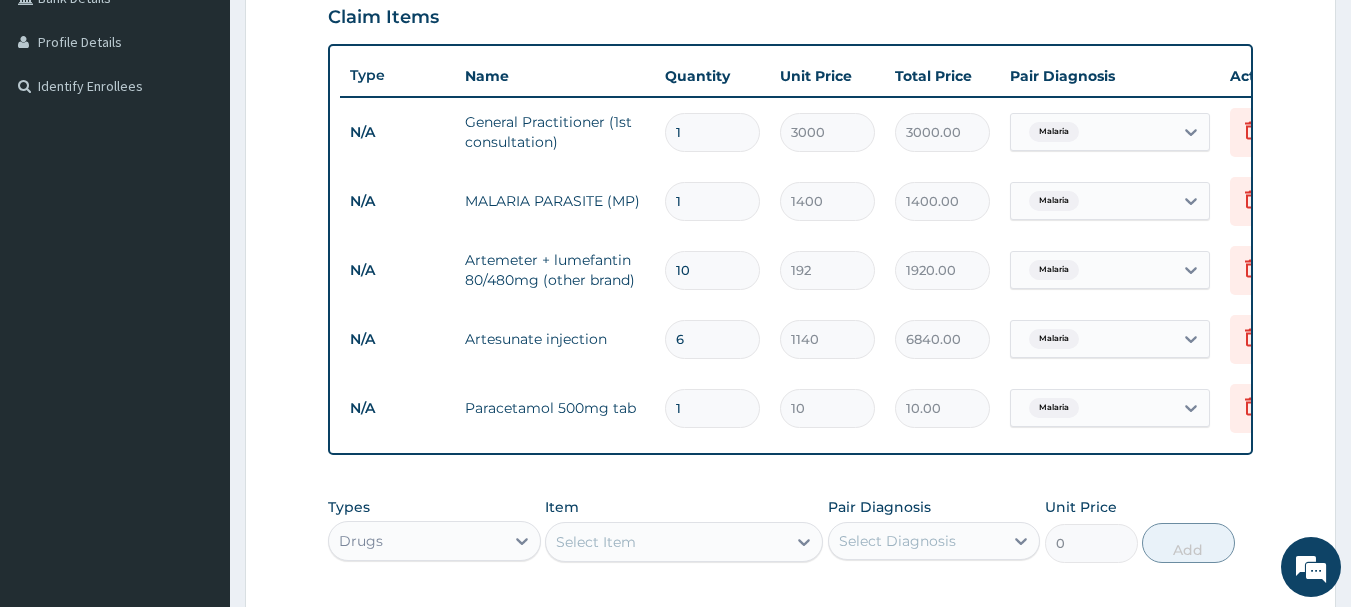 type on "10" 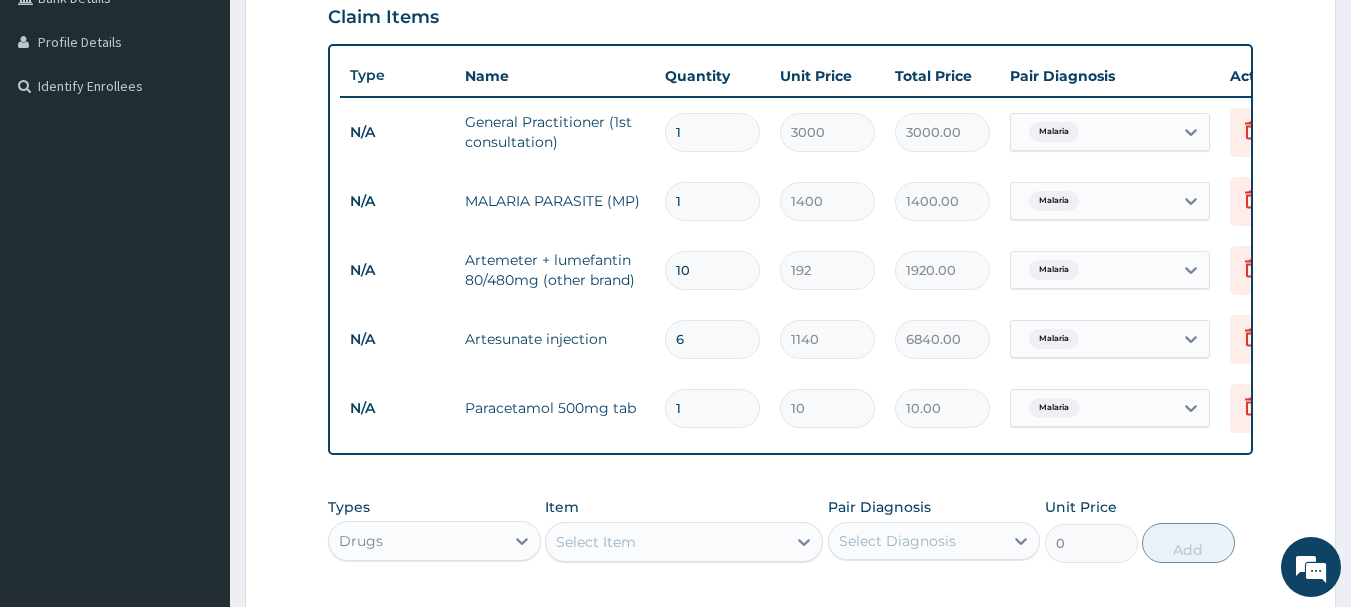 type on "100.00" 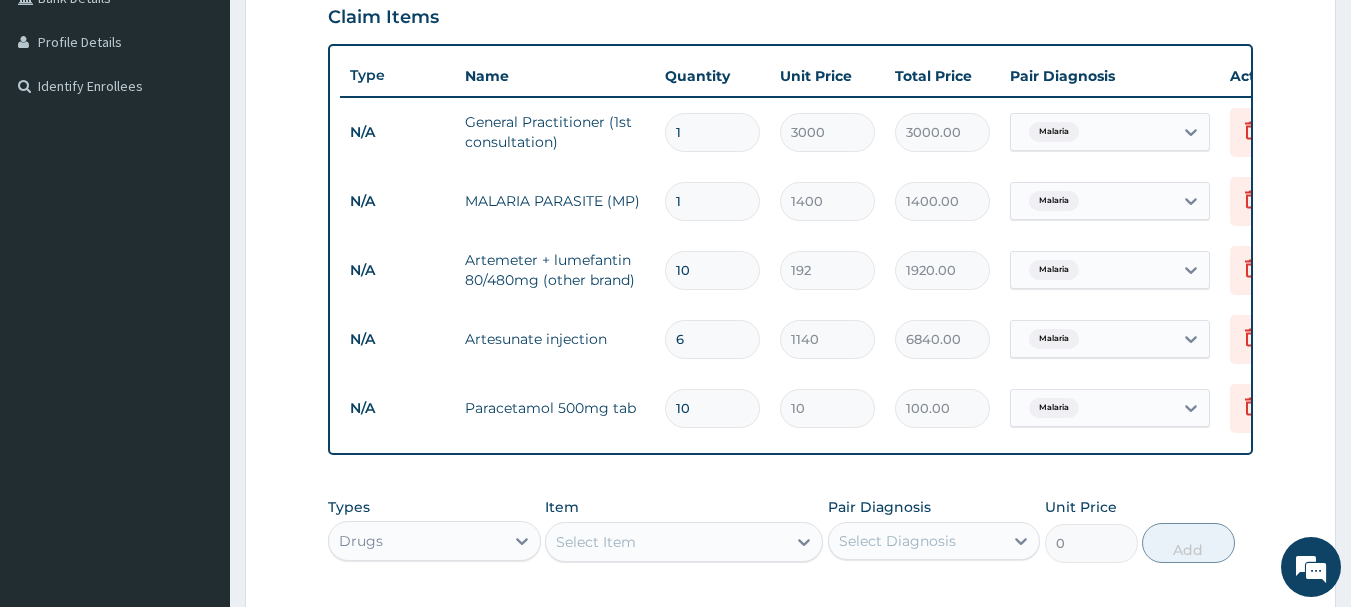 type on "1" 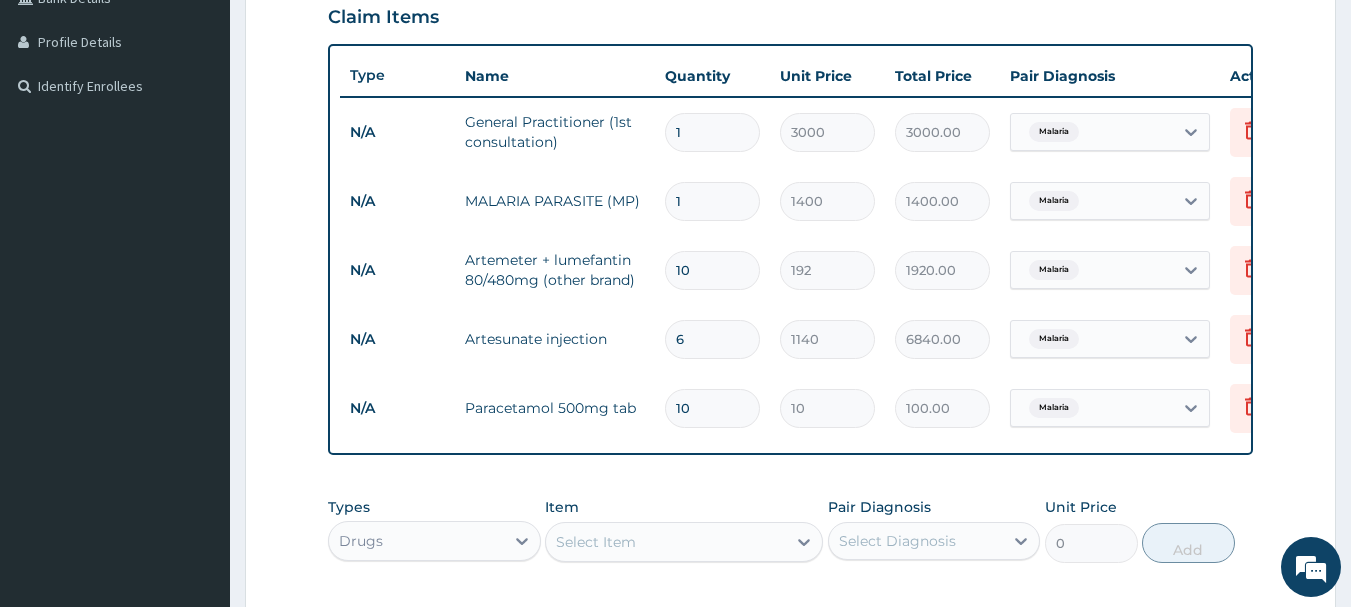 type on "10.00" 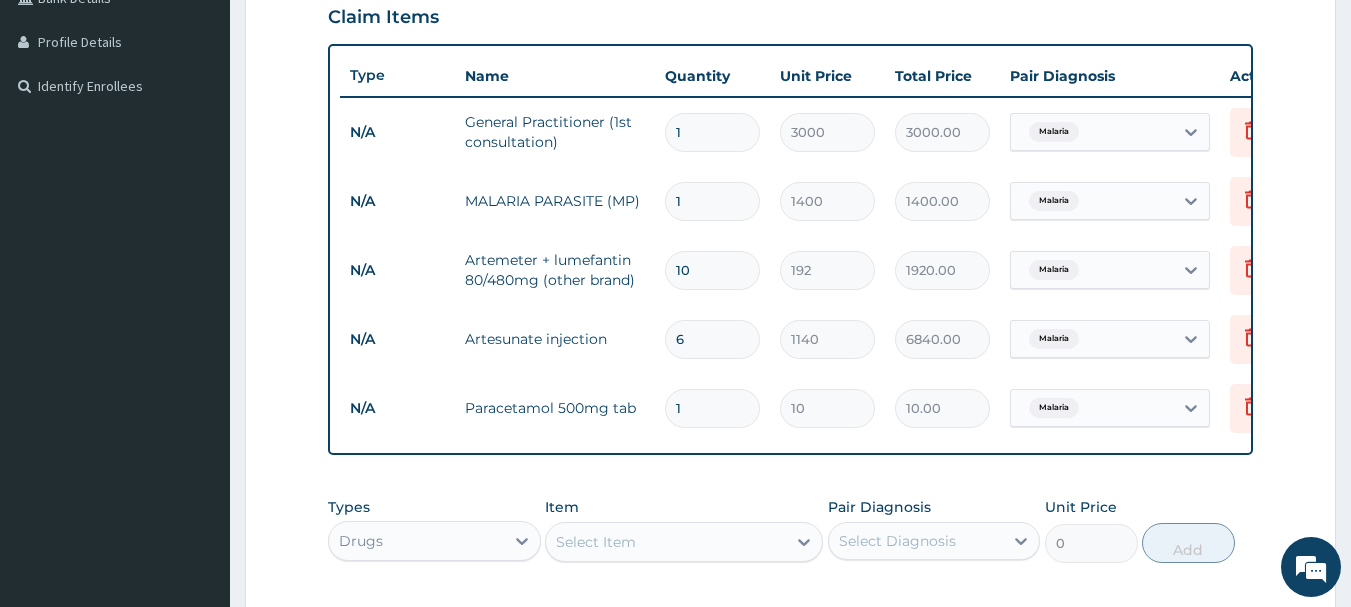 type on "18" 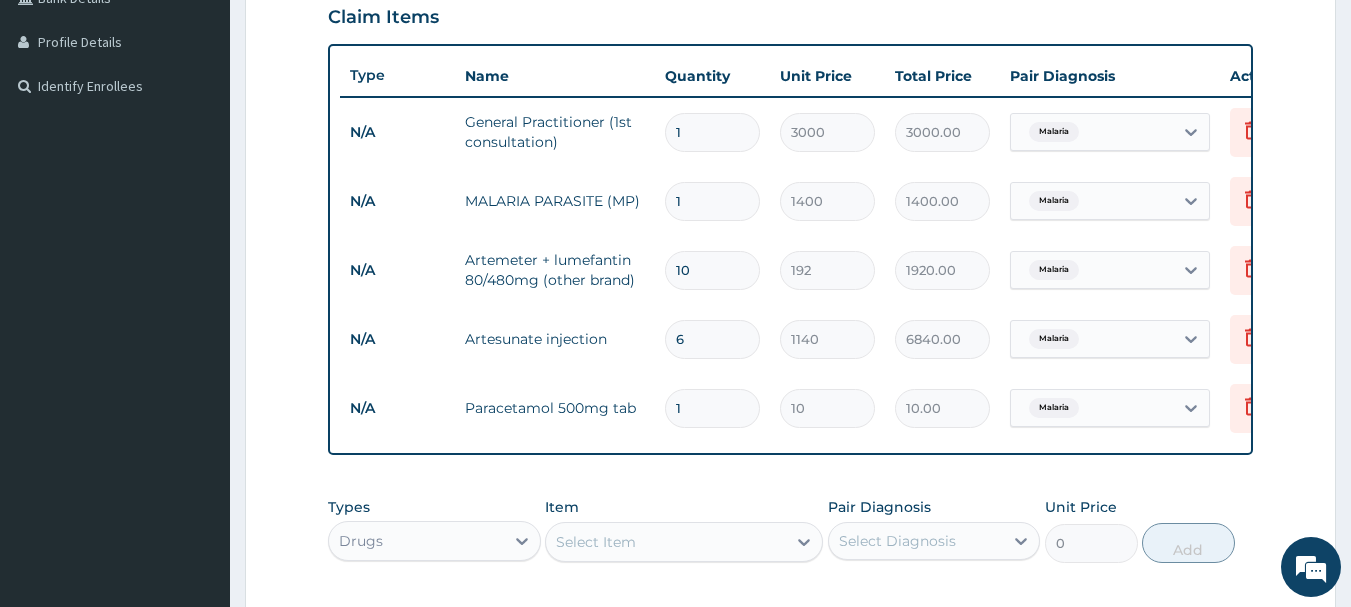 type on "180.00" 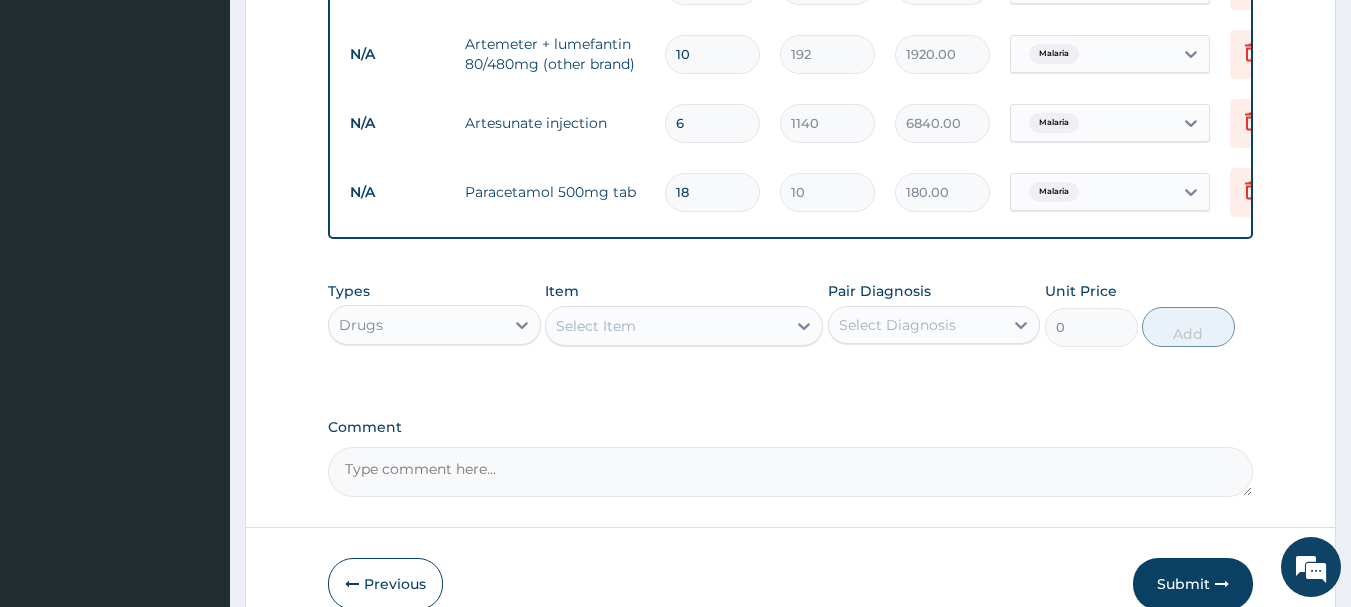 scroll, scrollTop: 724, scrollLeft: 0, axis: vertical 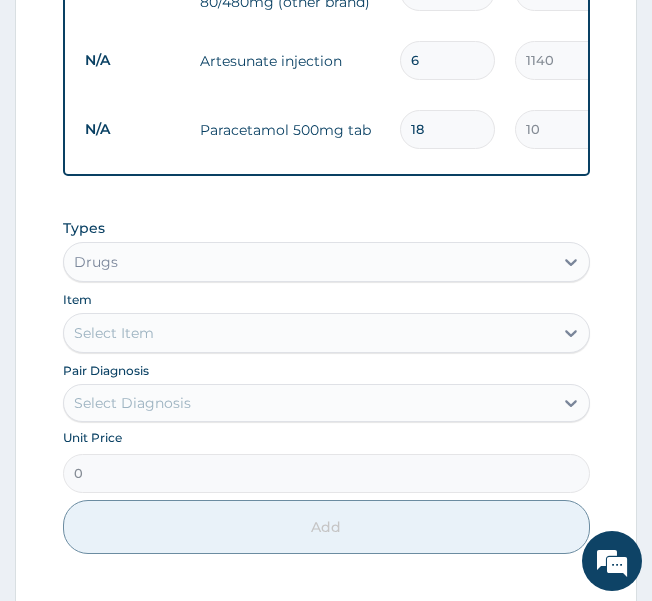 type on "18" 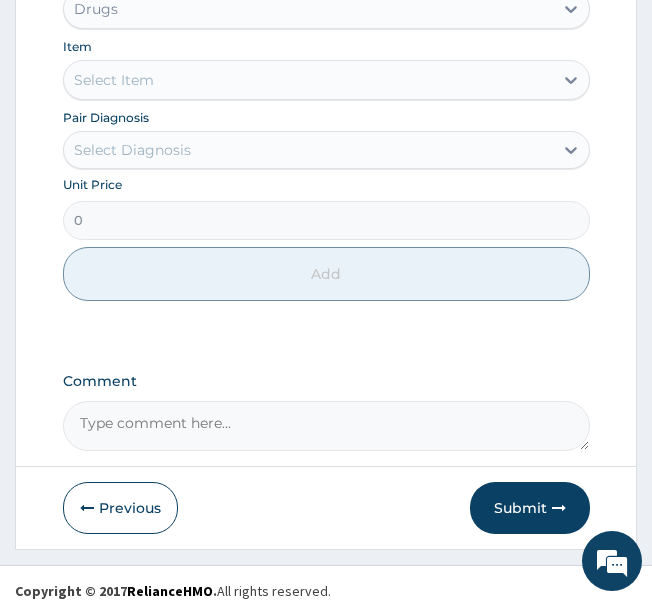 scroll, scrollTop: 1098, scrollLeft: 0, axis: vertical 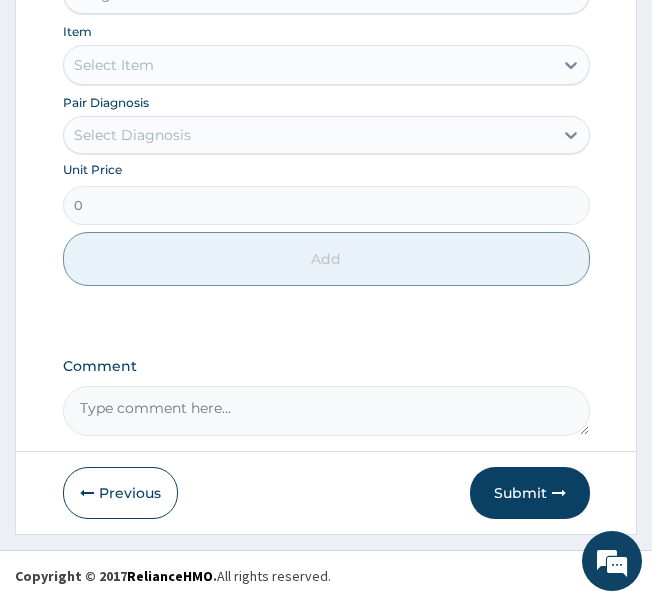 click on "Comment" at bounding box center [326, 411] 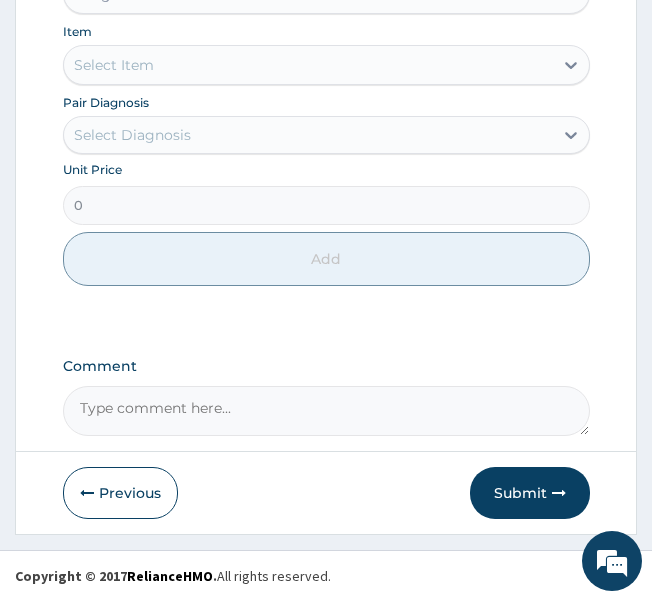 paste on "FEVER X 1/7
HEADACHE
BODY PAIN" 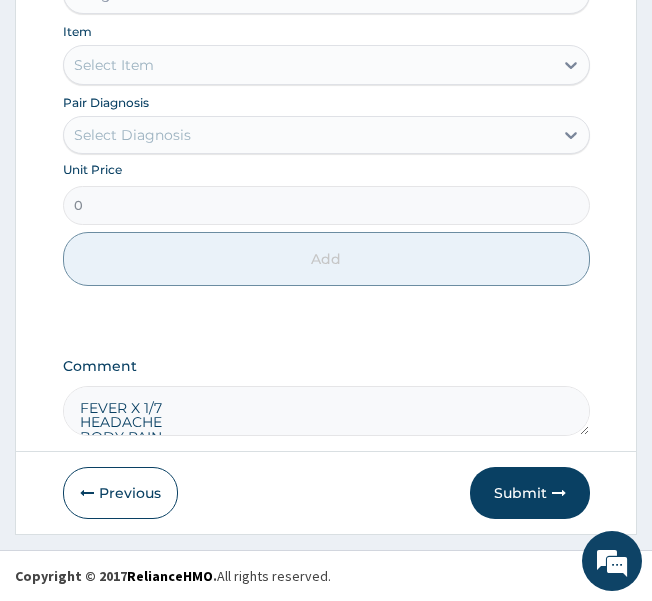 scroll, scrollTop: 11, scrollLeft: 0, axis: vertical 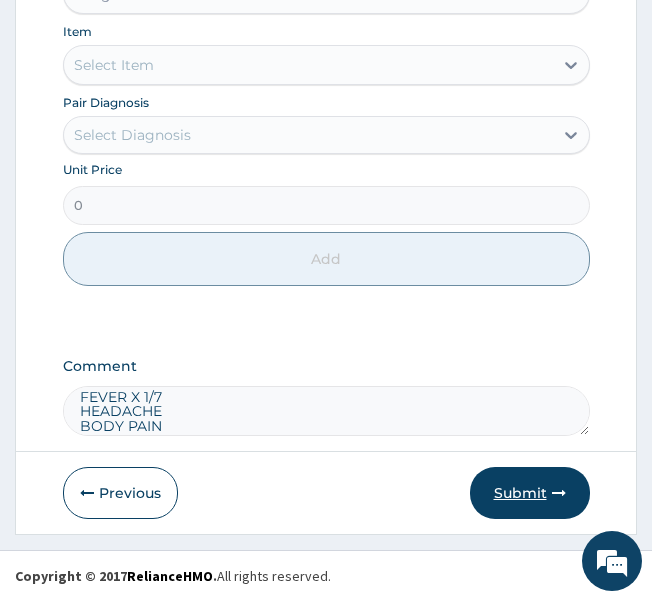 type on "FEVER X 1/7
HEADACHE
BODY PAIN" 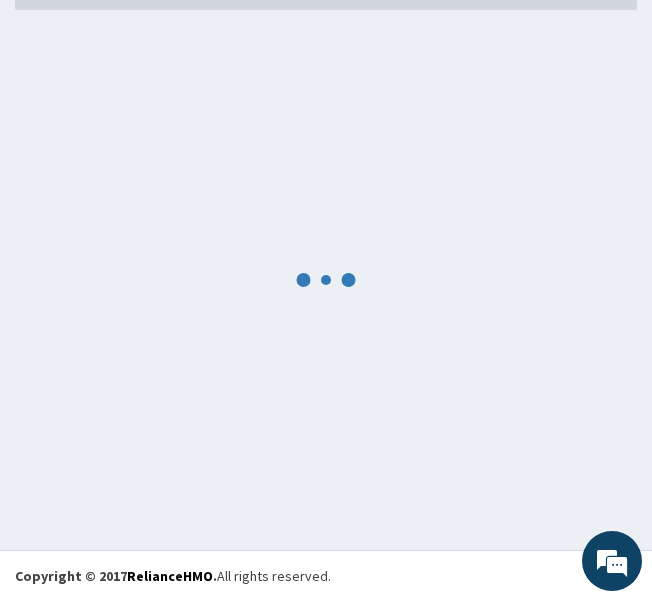 scroll, scrollTop: 1098, scrollLeft: 0, axis: vertical 